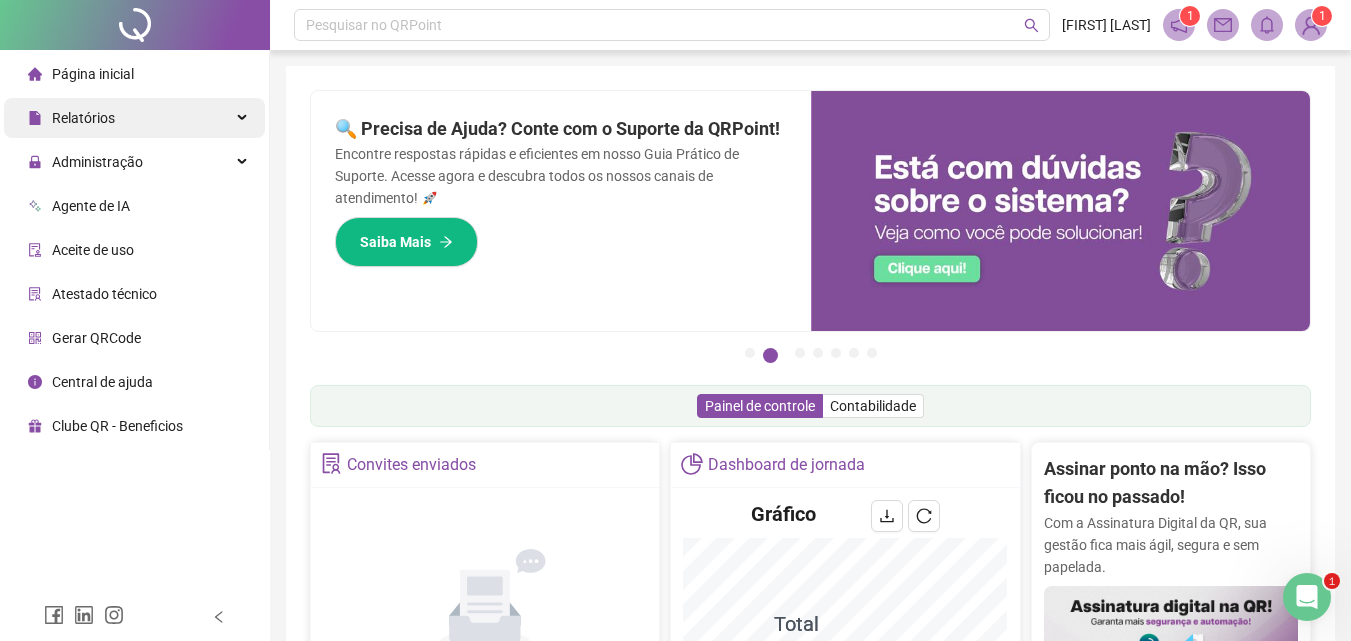 click on "Administração" at bounding box center (134, 162) 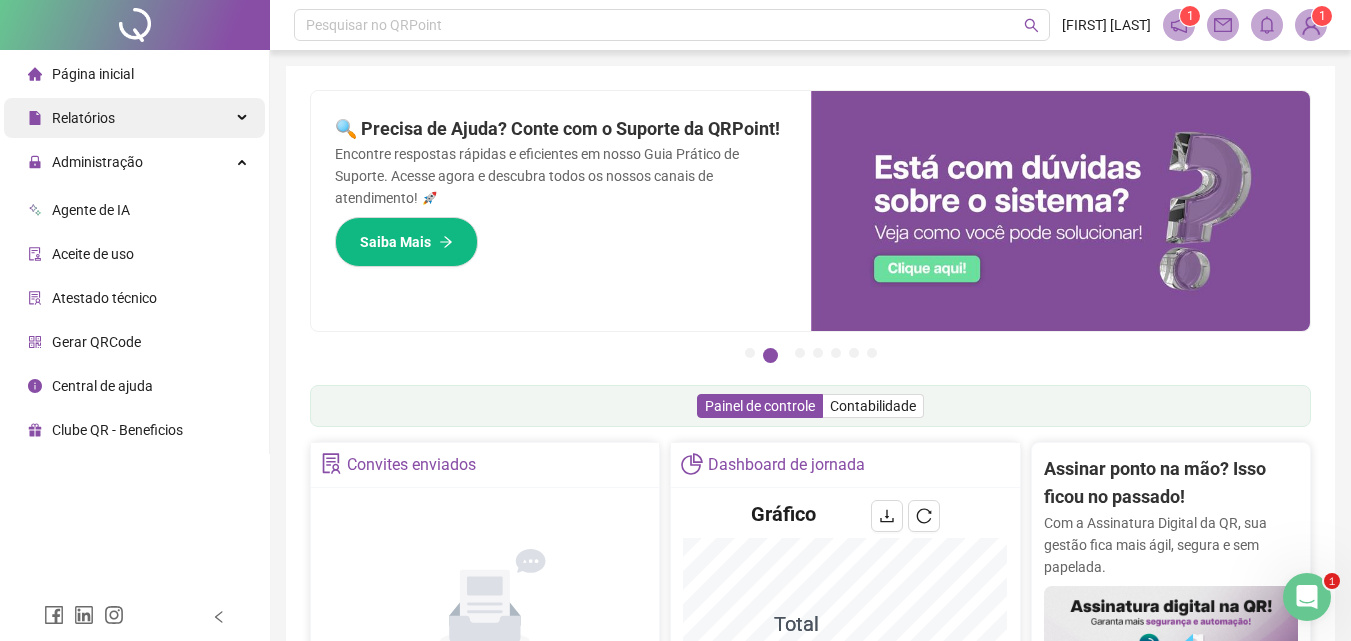 scroll, scrollTop: 0, scrollLeft: 0, axis: both 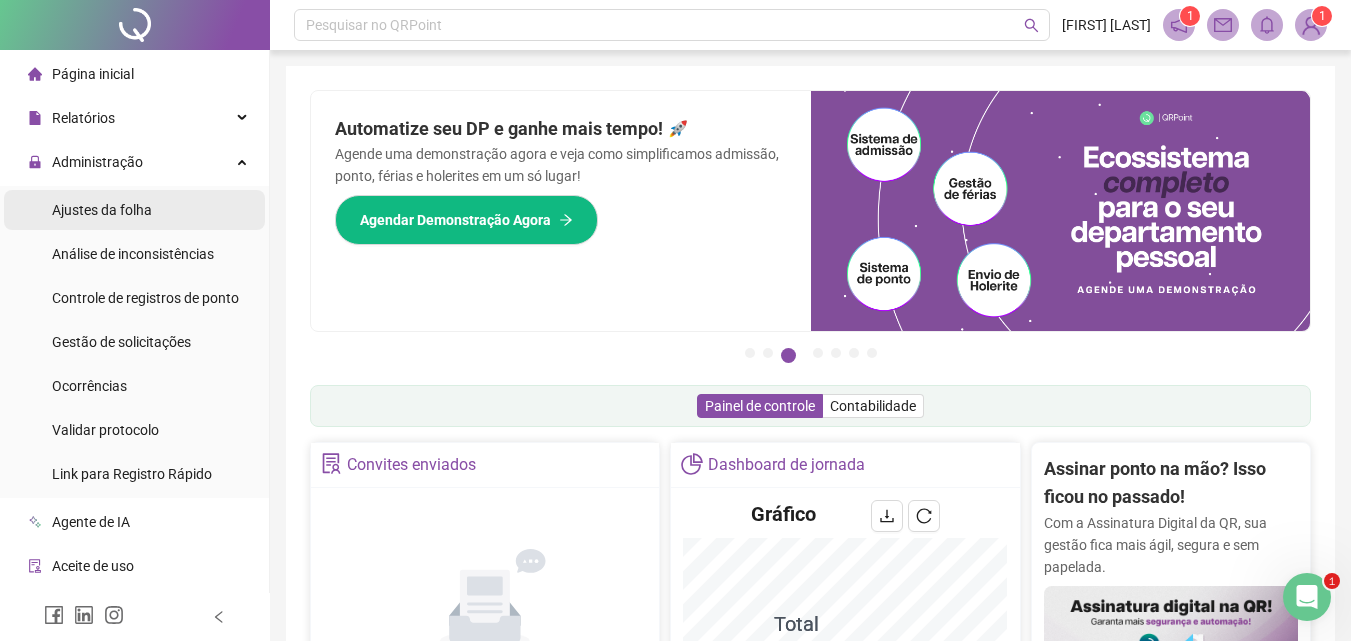 click on "Ajustes da folha" at bounding box center (102, 210) 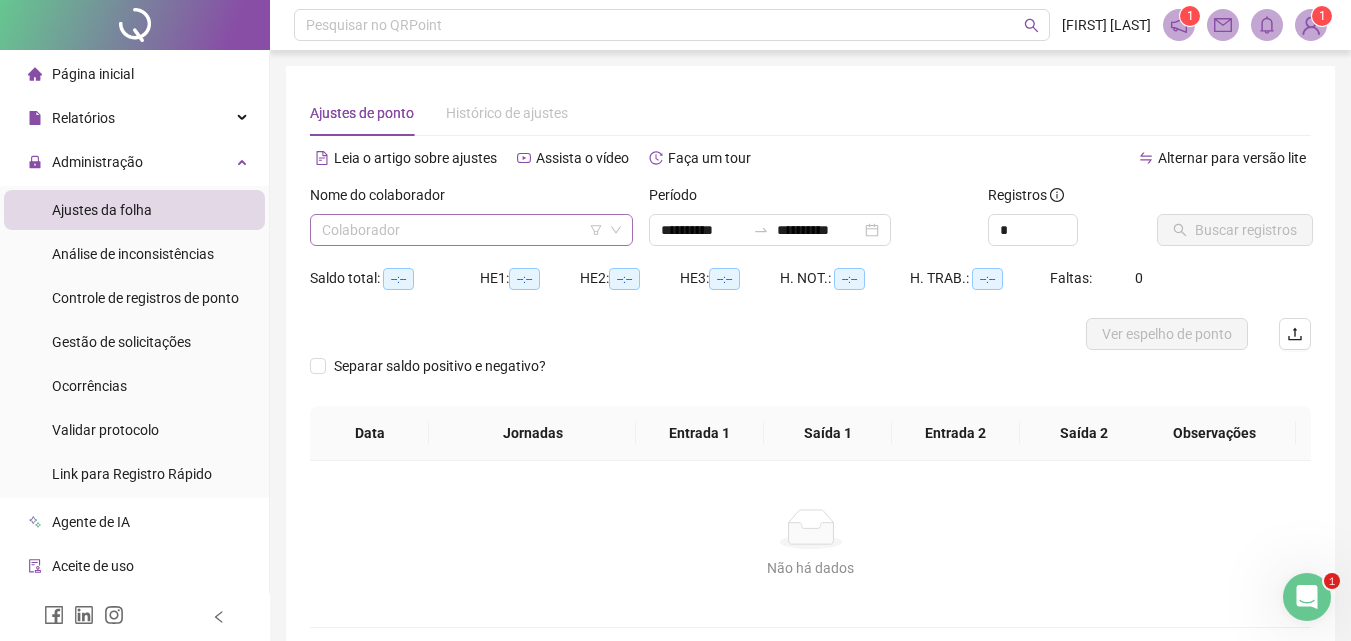 click at bounding box center (462, 230) 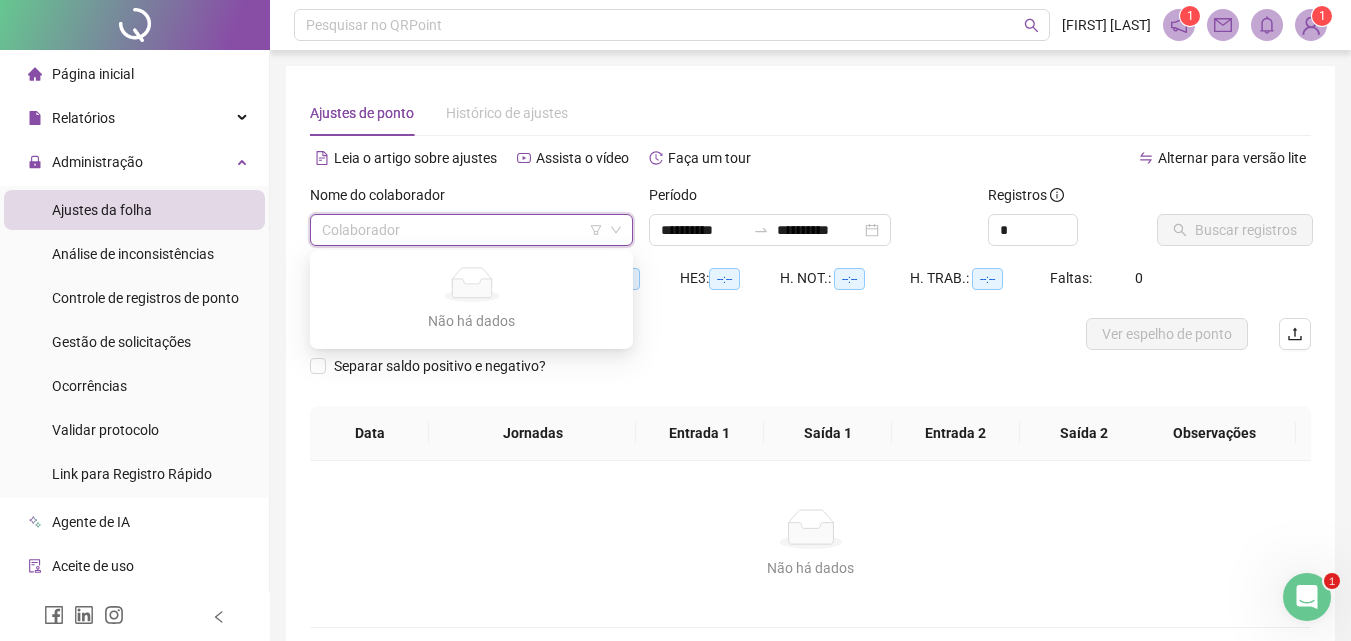 click at bounding box center (462, 230) 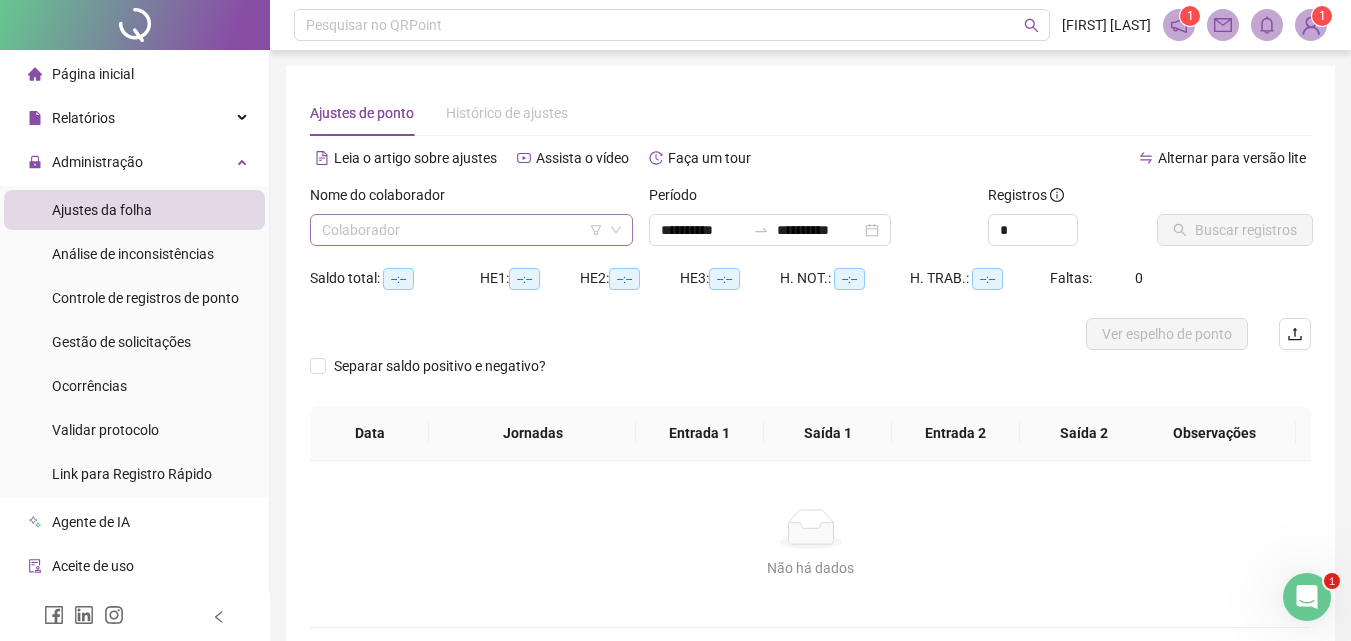 click at bounding box center [462, 230] 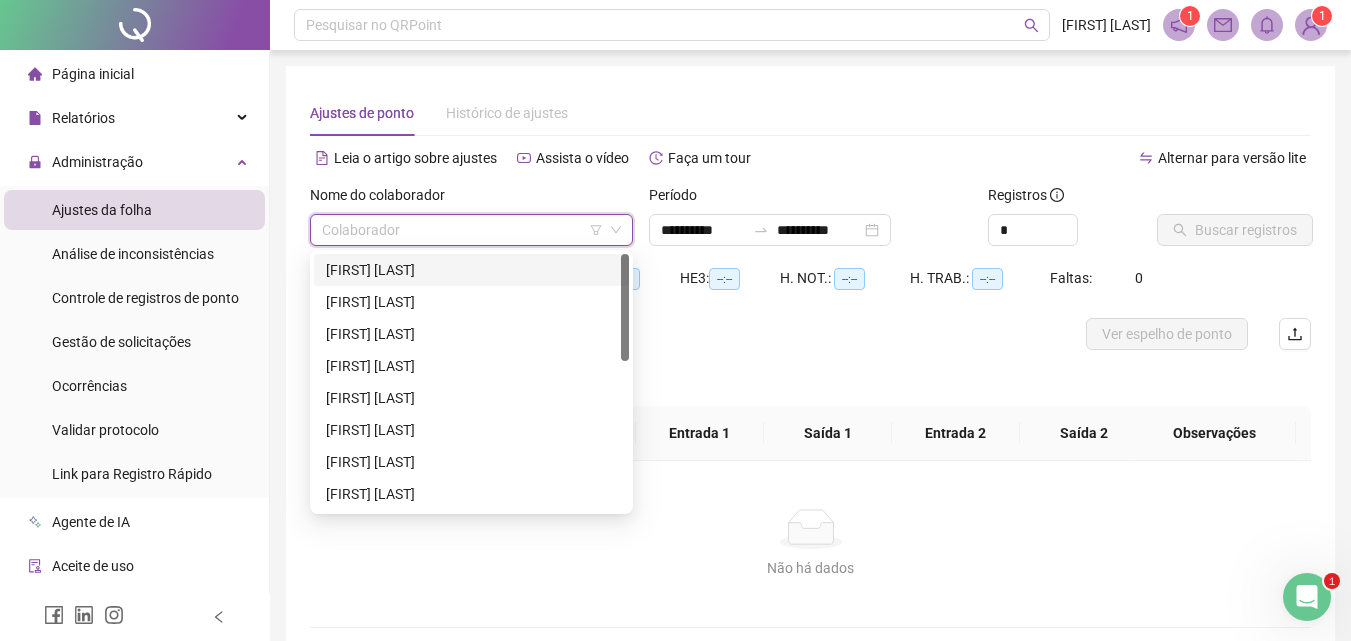 click on "[FIRST] [LAST]" at bounding box center (471, 270) 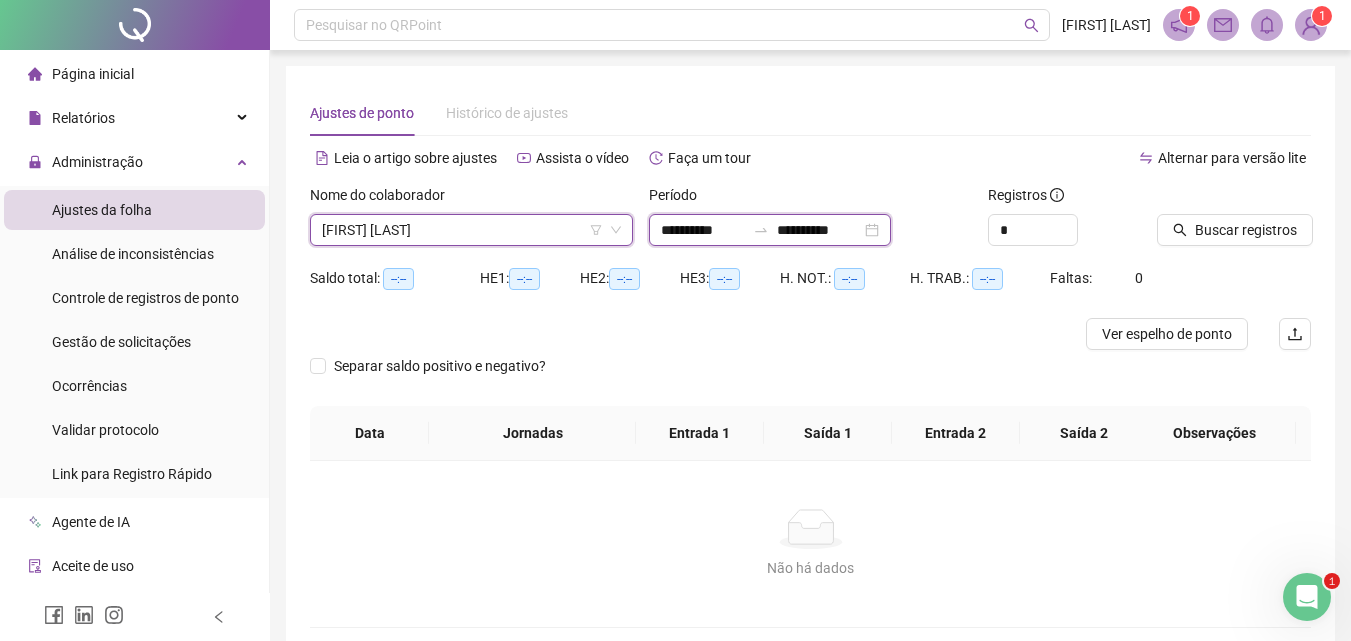 click on "**********" at bounding box center [819, 230] 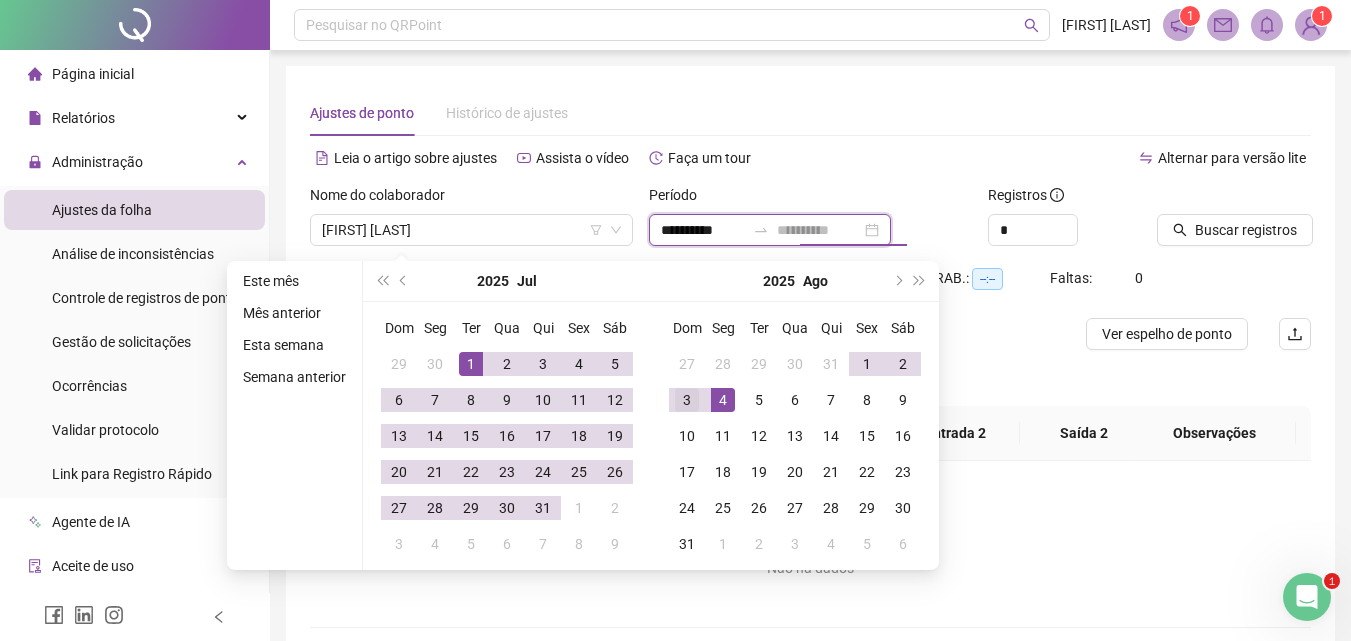 type on "**********" 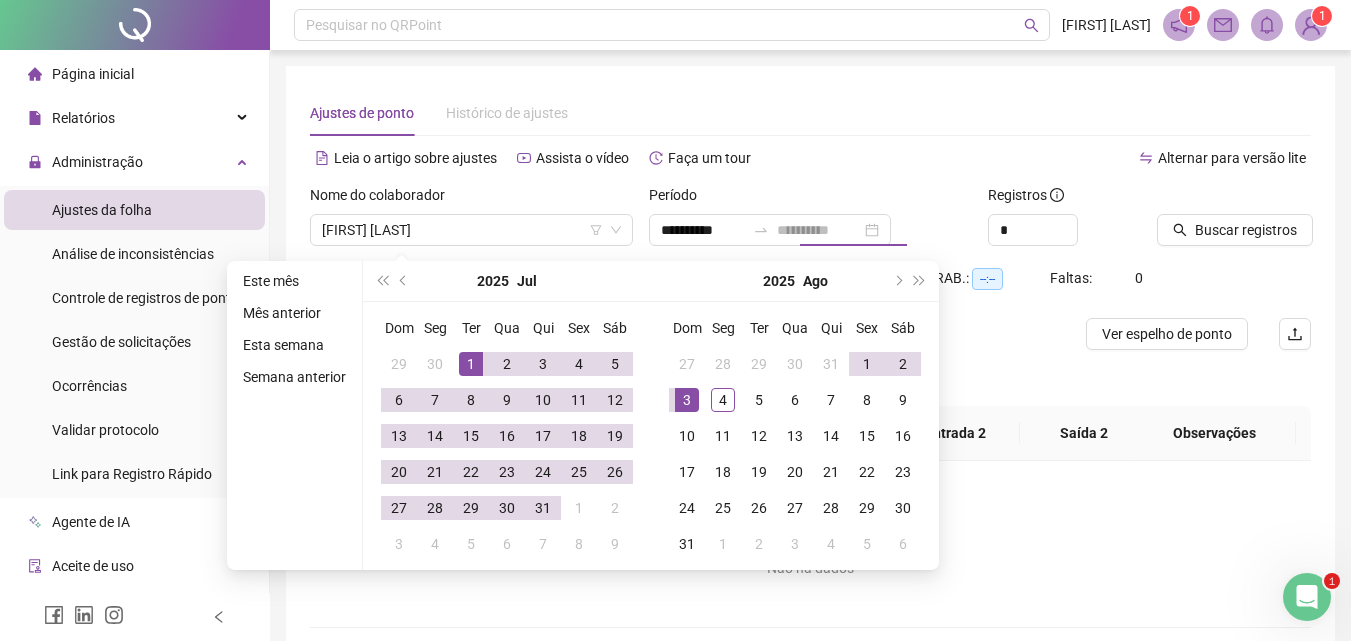 click on "3" at bounding box center (687, 400) 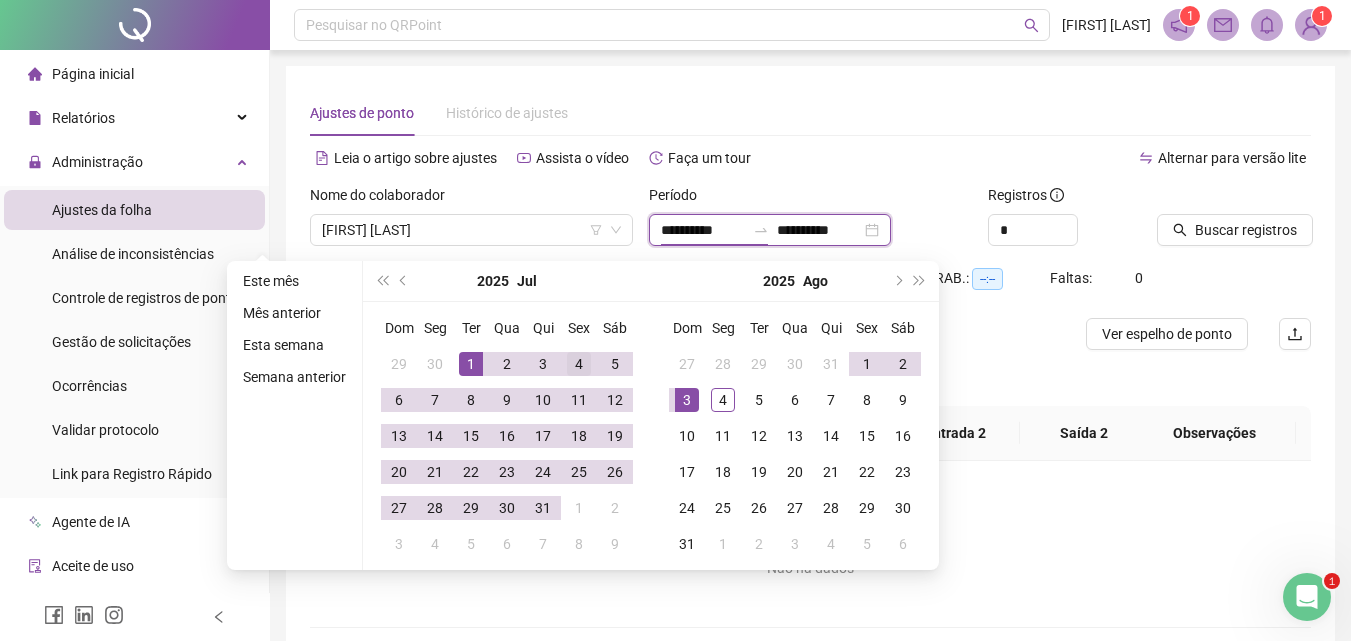 type on "**********" 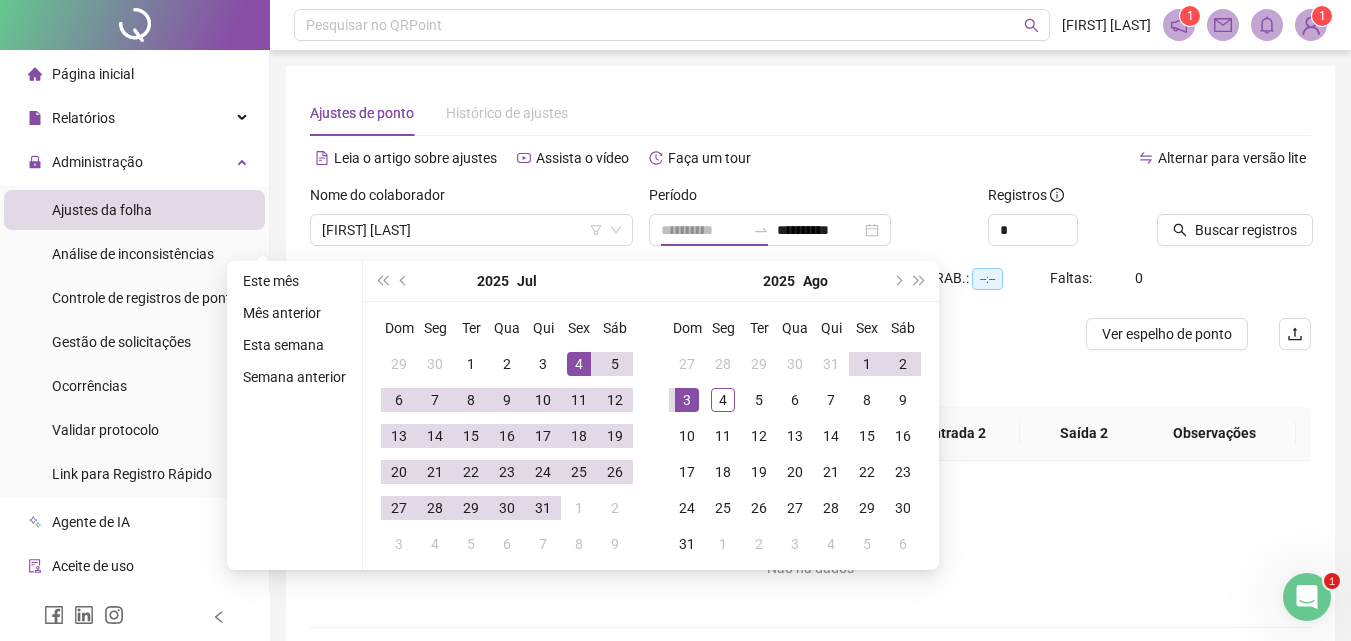 click on "4" at bounding box center (579, 364) 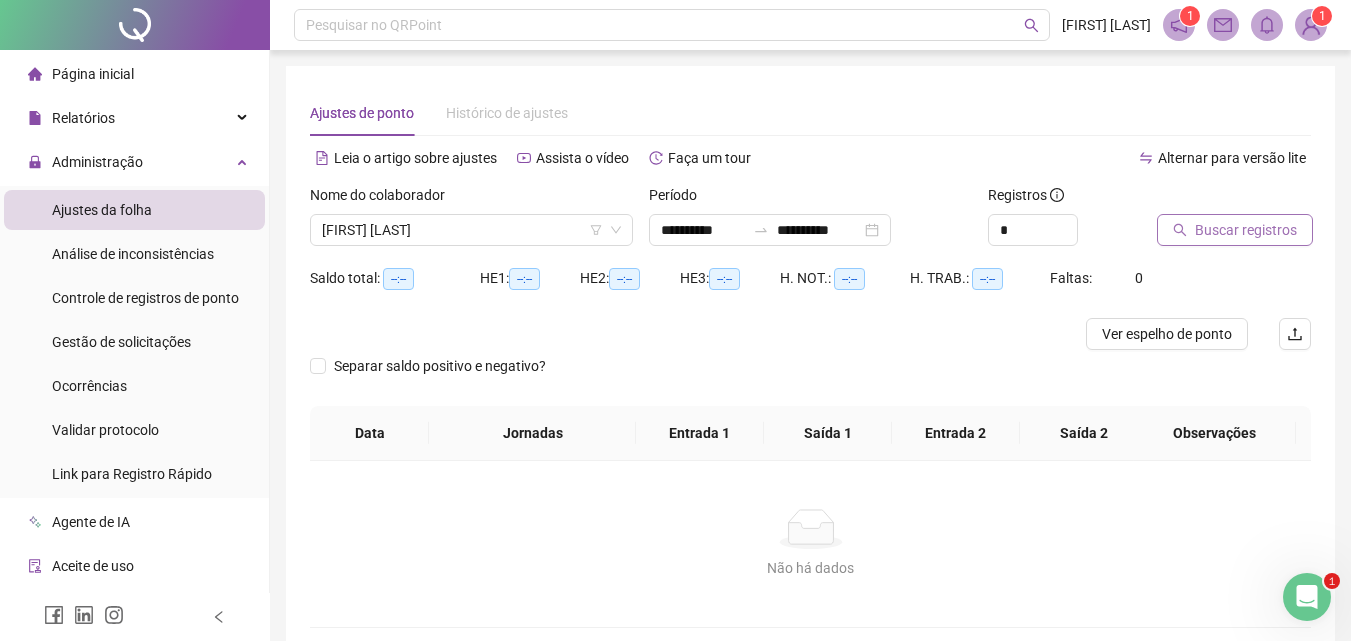 click 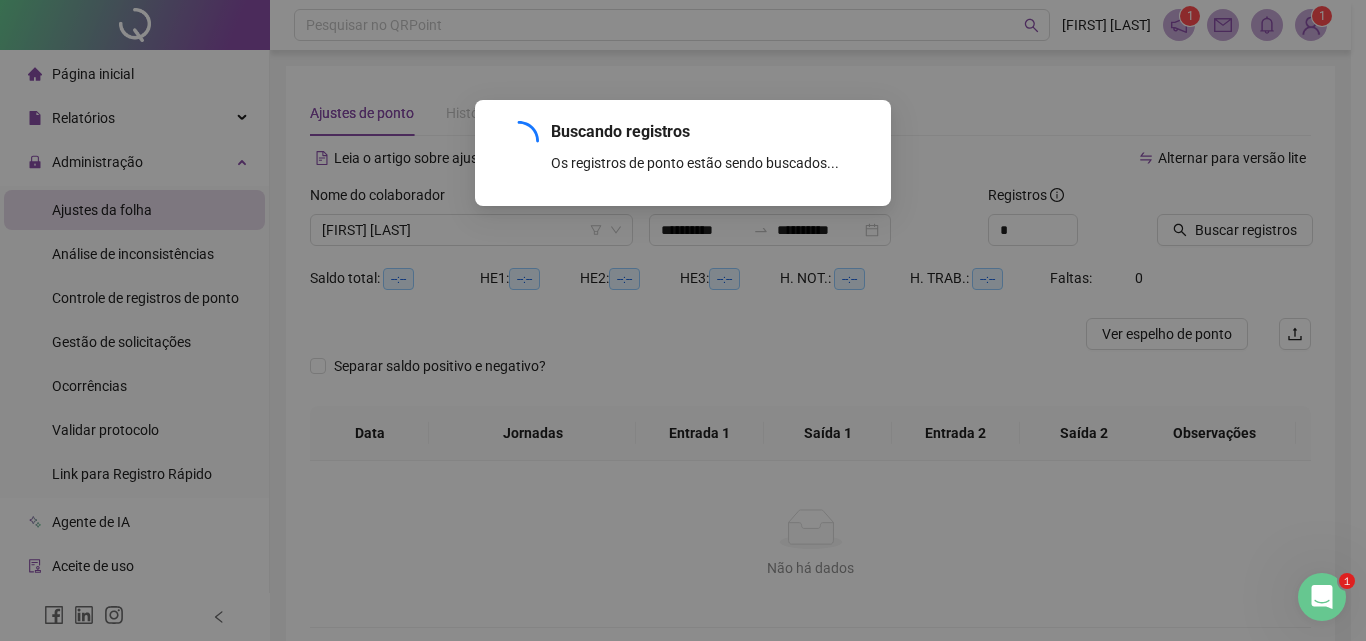 click on "Buscando registros Os registros de ponto estão sendo buscados... OK" at bounding box center [683, 320] 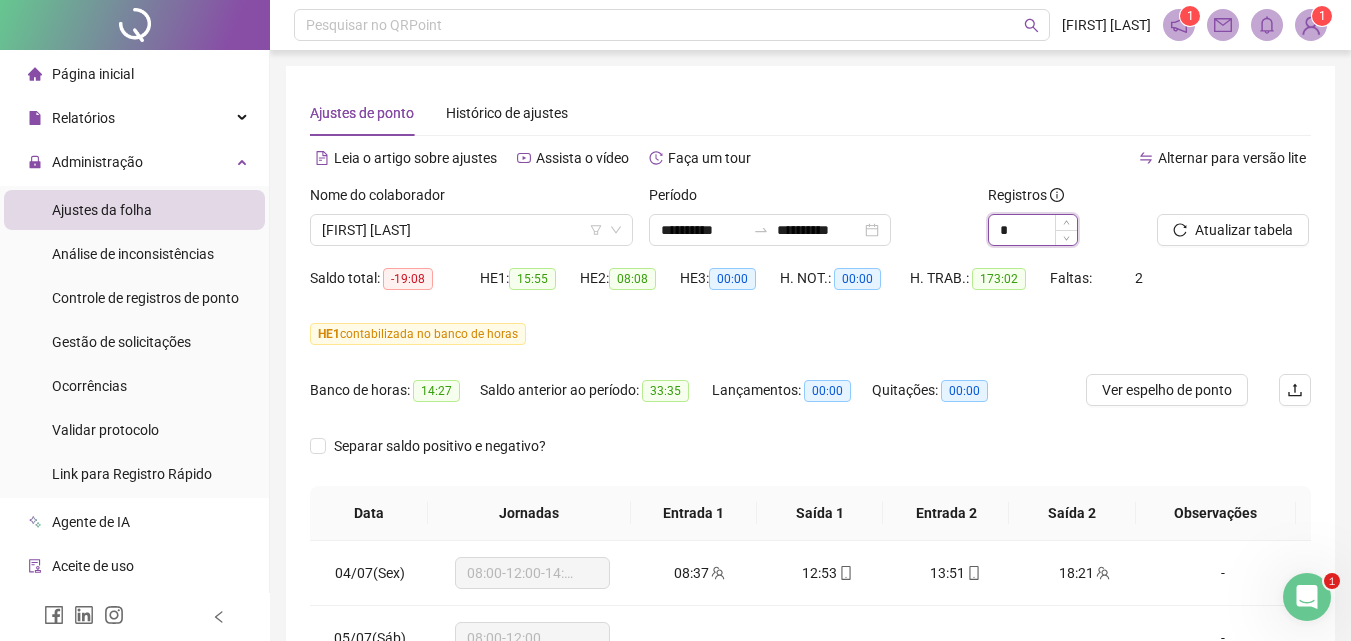 click on "*" at bounding box center (1033, 230) 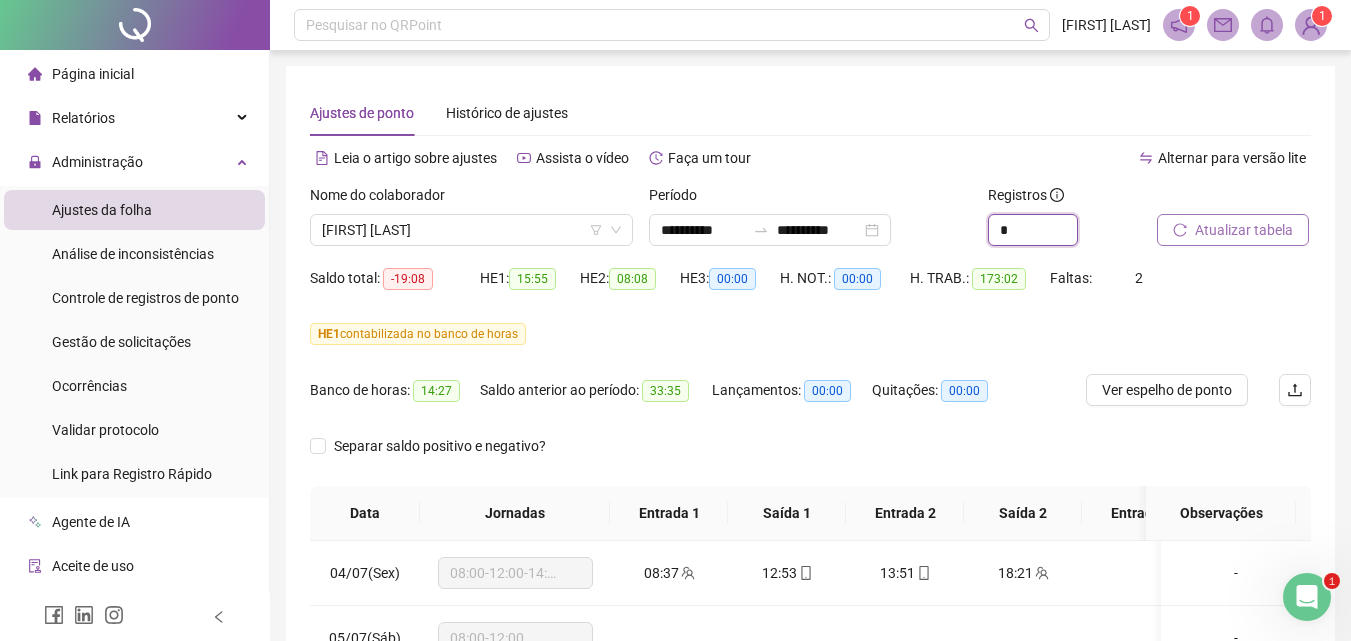 type on "*" 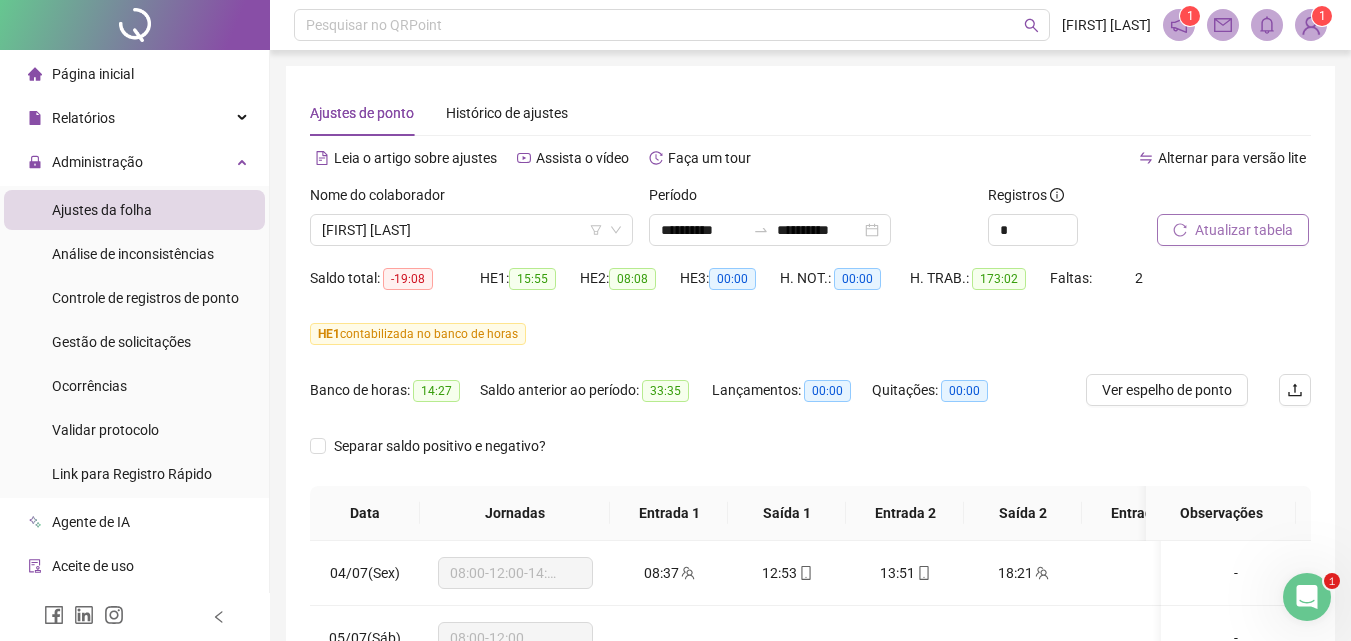 click on "Atualizar tabela" at bounding box center [1244, 230] 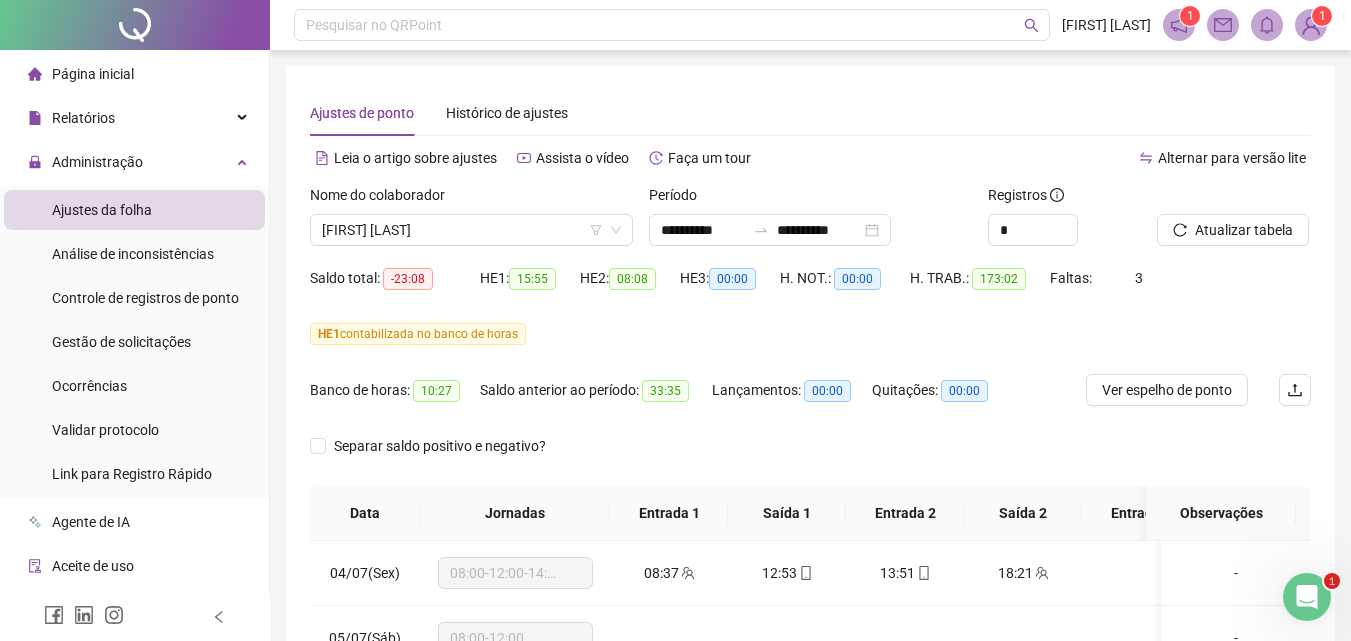 scroll, scrollTop: 437, scrollLeft: 0, axis: vertical 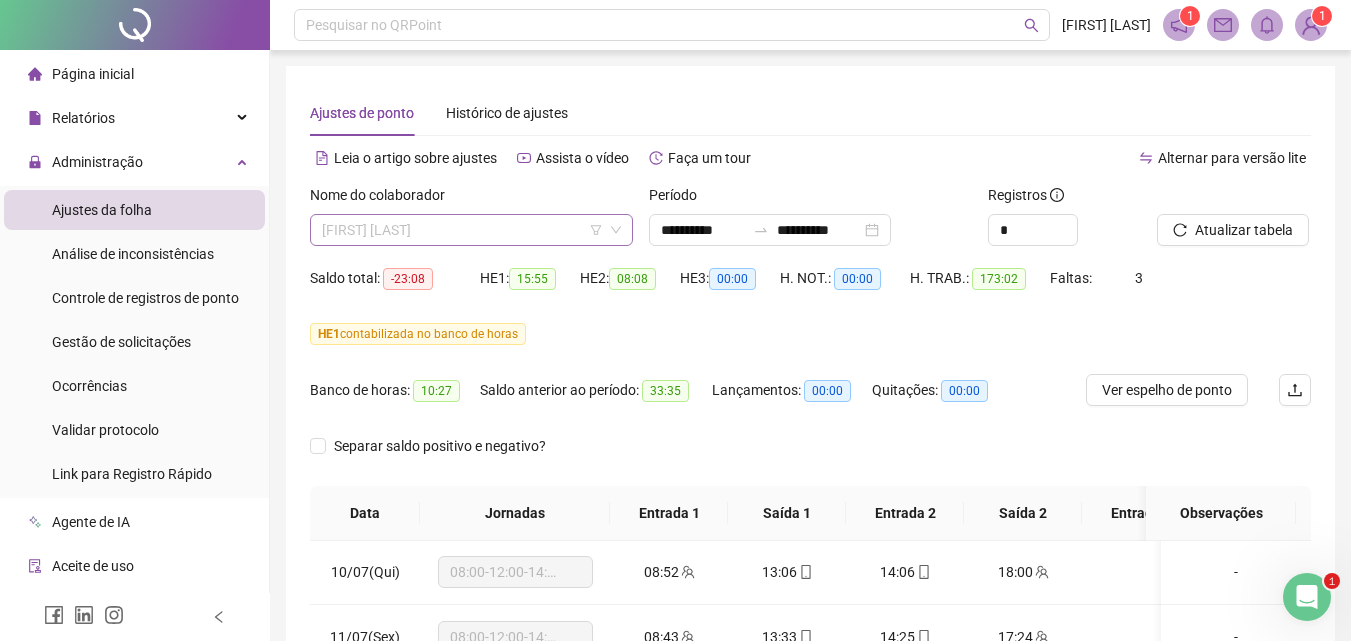 drag, startPoint x: 582, startPoint y: 223, endPoint x: 572, endPoint y: 232, distance: 13.453624 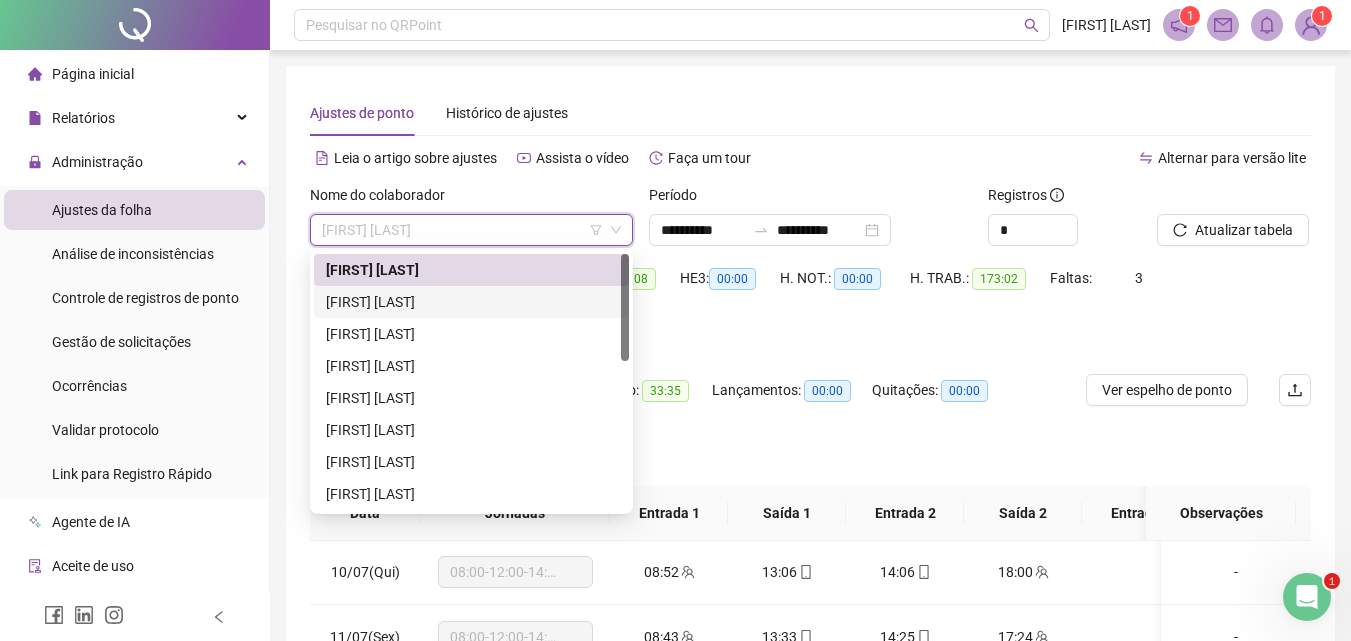 click on "[FIRST] [LAST]" at bounding box center [471, 302] 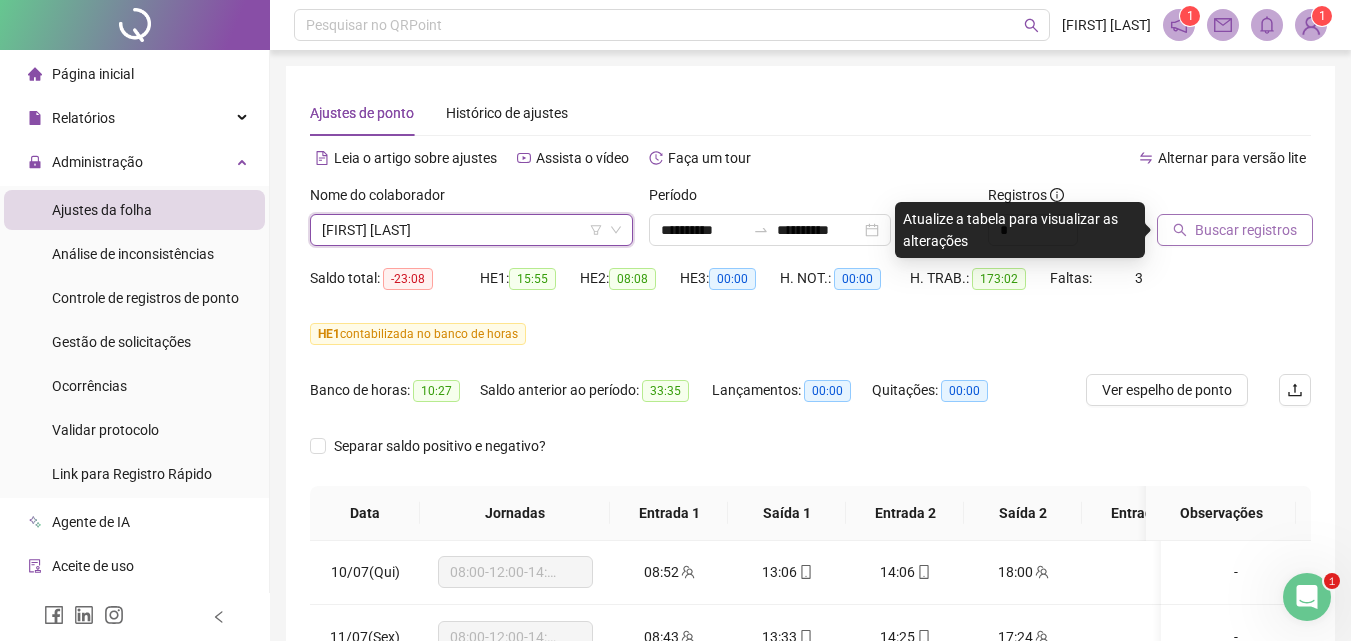 click on "Buscar registros" at bounding box center (1246, 230) 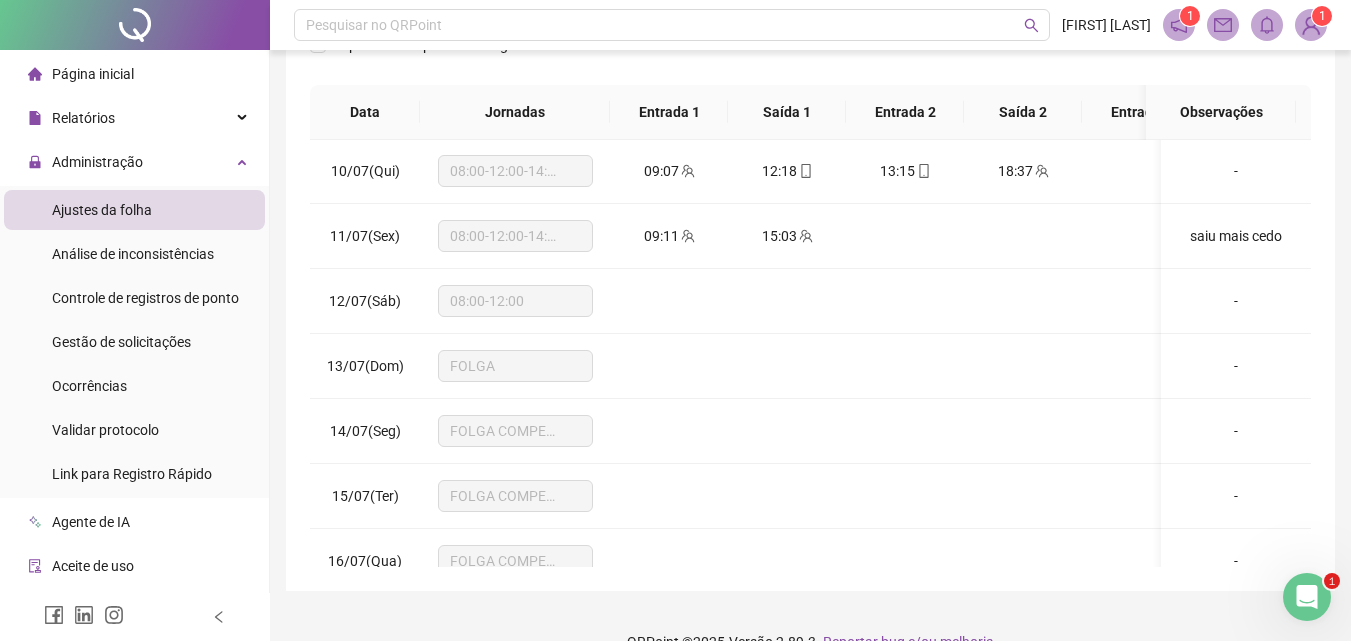 scroll, scrollTop: 437, scrollLeft: 0, axis: vertical 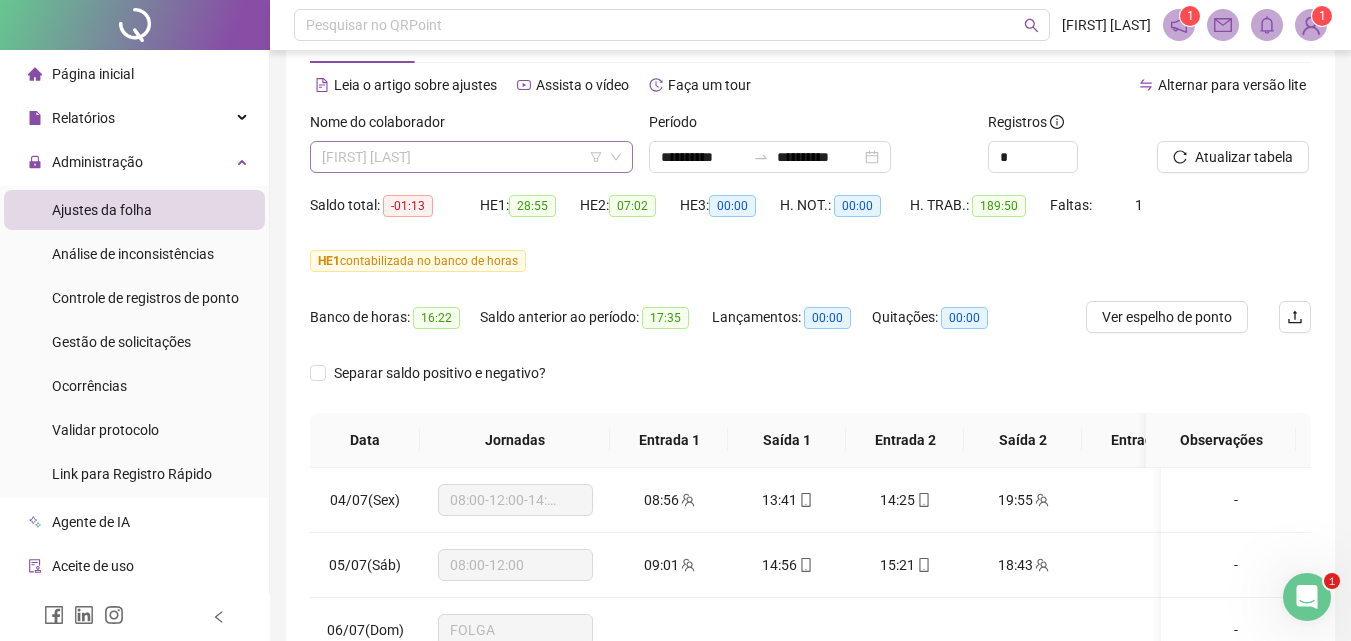 click on "[FIRST] [LAST]" at bounding box center (471, 157) 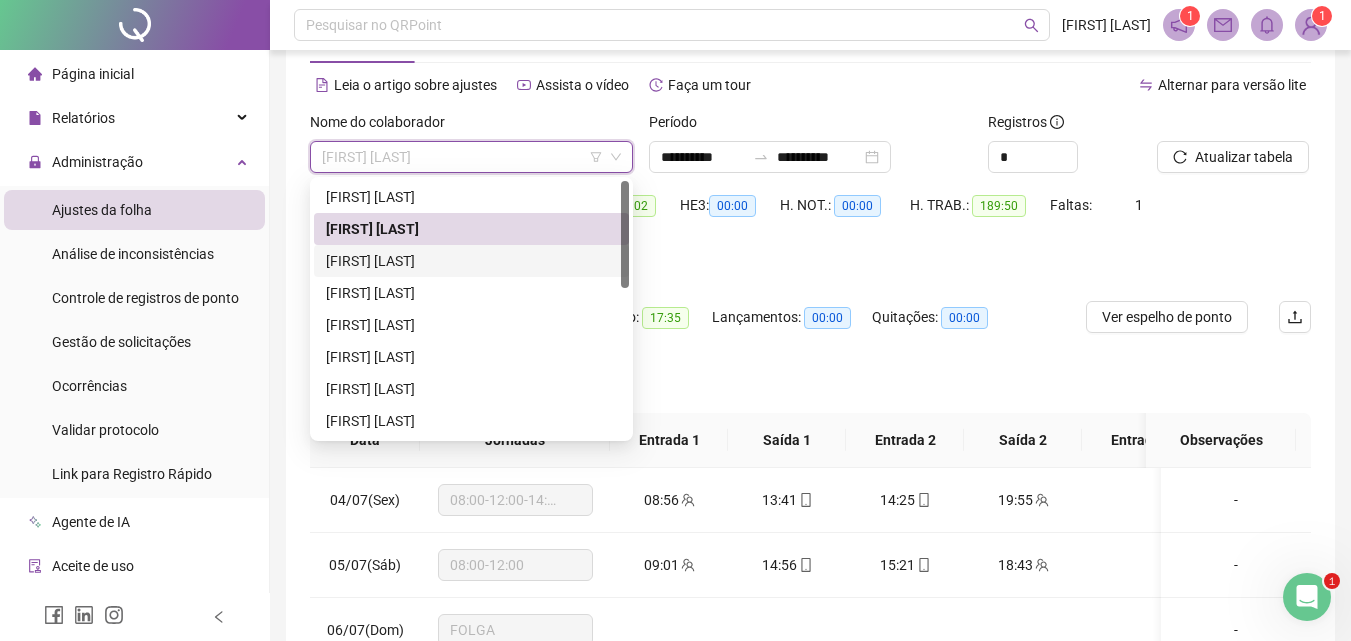 click on "[FIRST] [LAST]" at bounding box center (471, 261) 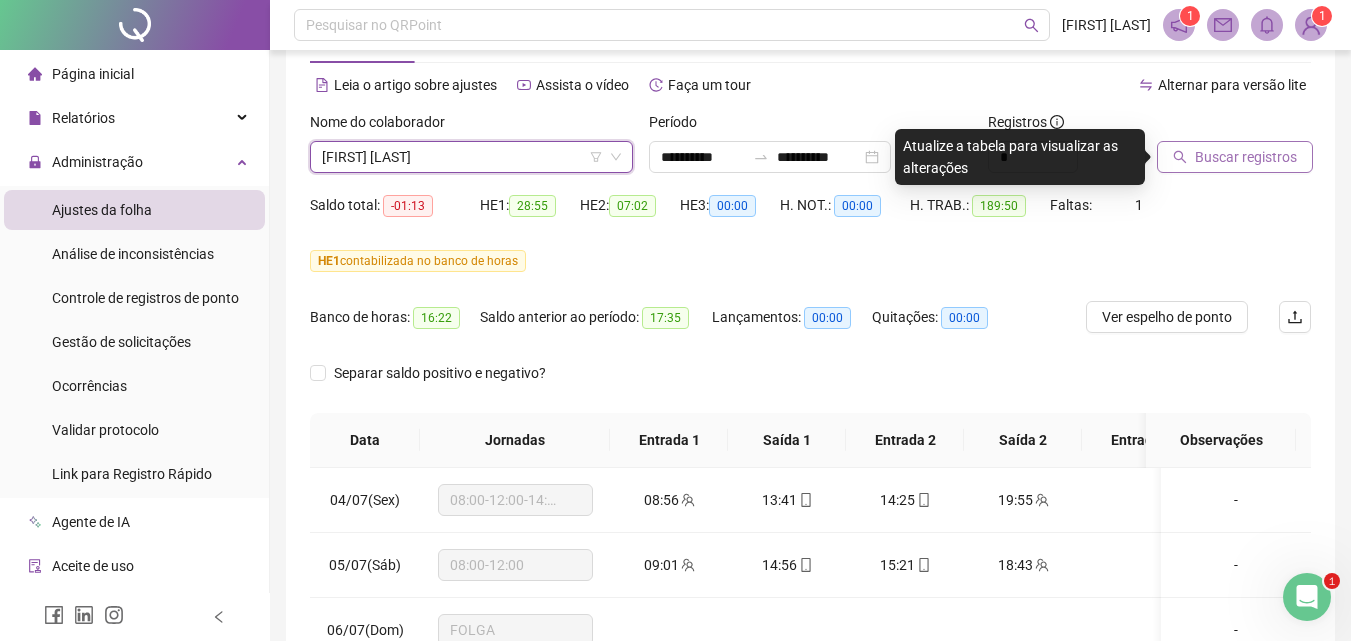 click on "Buscar registros" at bounding box center [1246, 157] 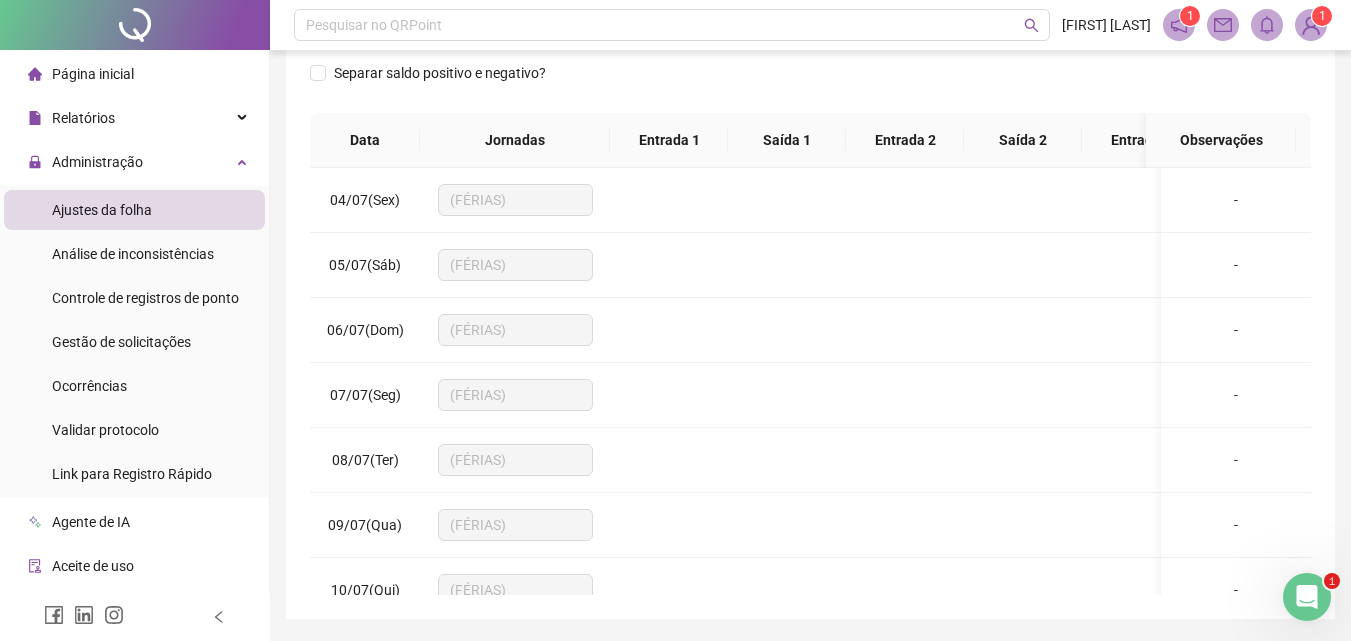 scroll, scrollTop: 371, scrollLeft: 0, axis: vertical 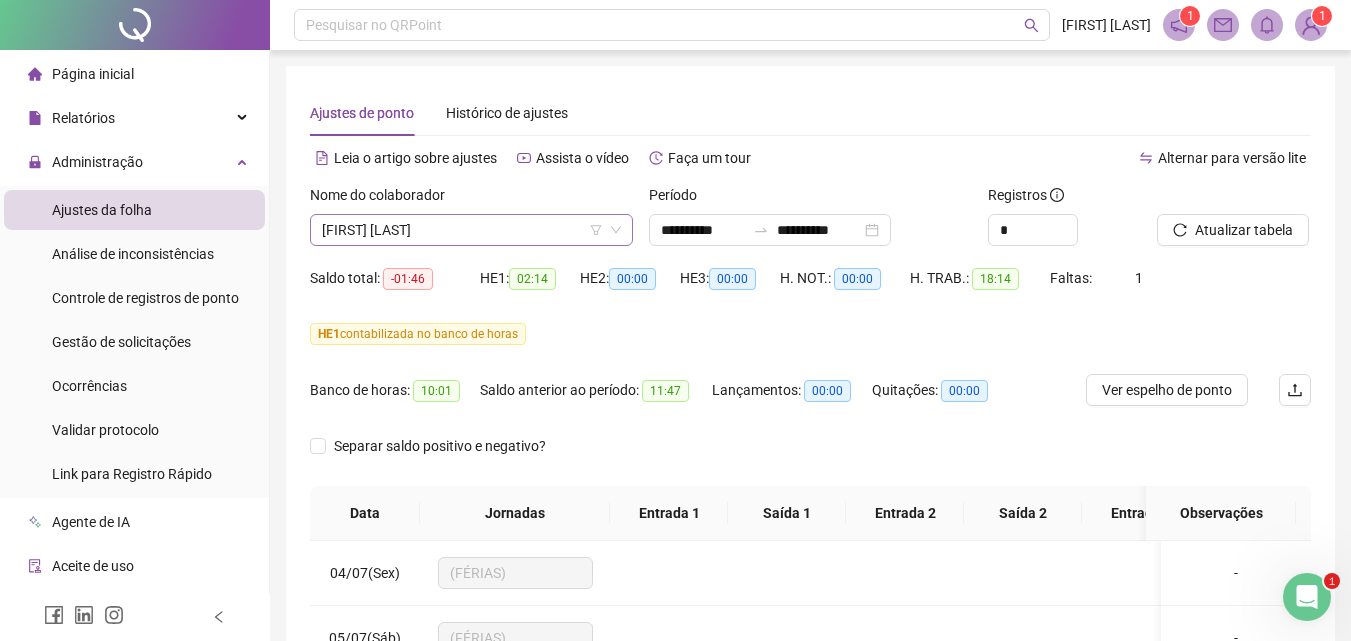 click on "[FIRST] [LAST]" at bounding box center (471, 230) 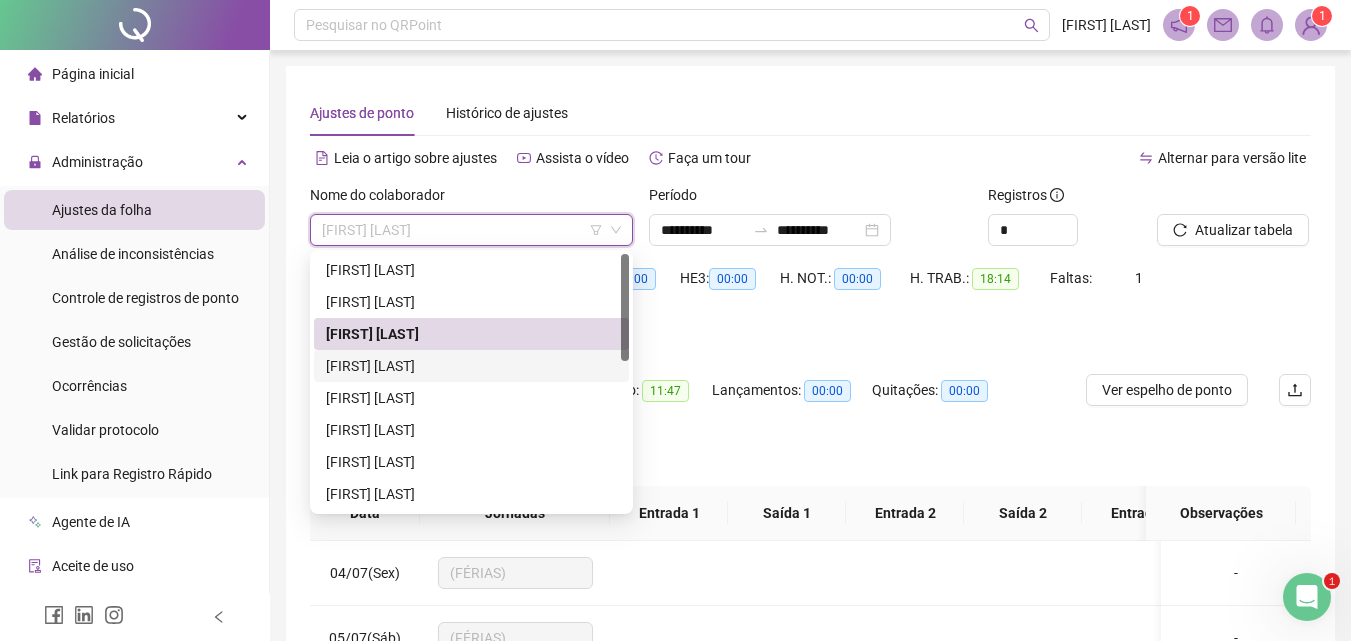 click on "[FIRST] [LAST]" at bounding box center (471, 366) 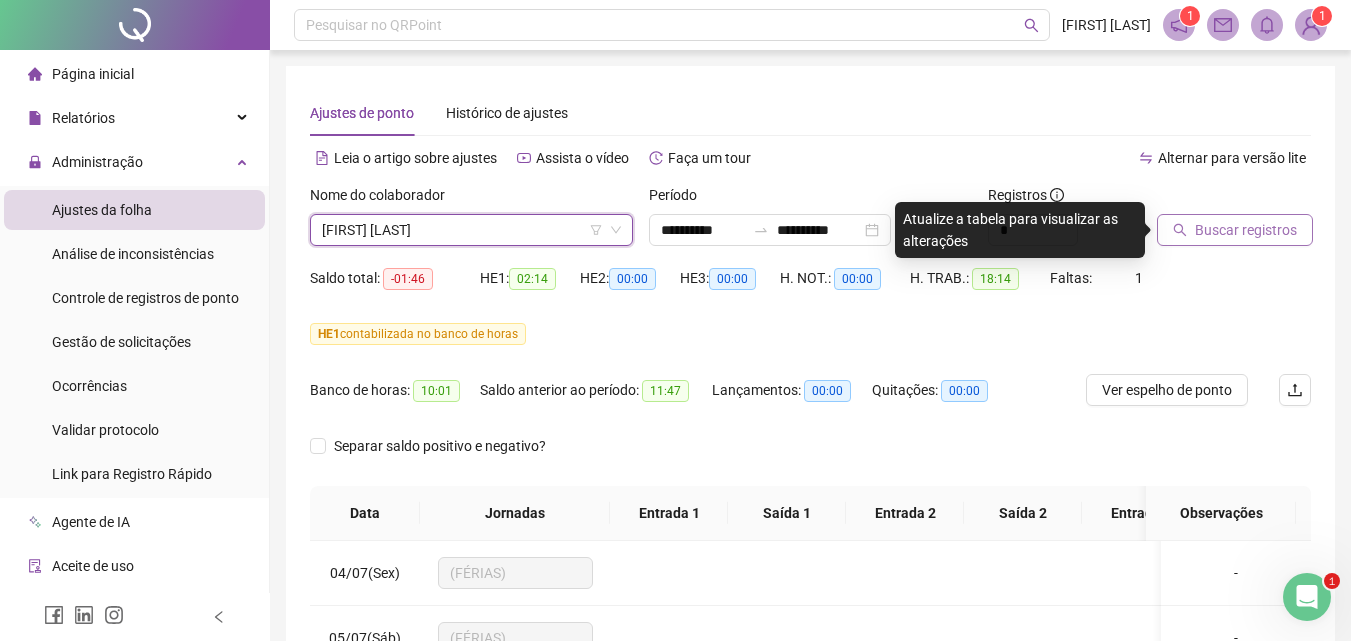 click on "Buscar registros" at bounding box center [1246, 230] 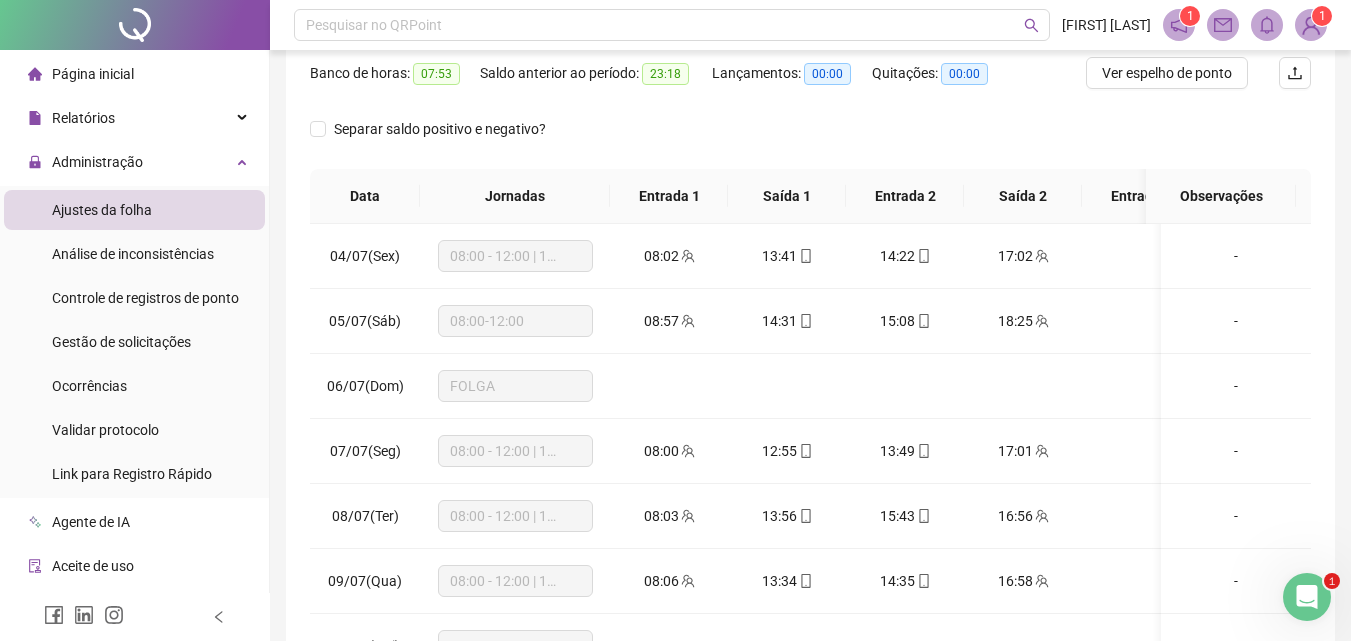 scroll, scrollTop: 437, scrollLeft: 0, axis: vertical 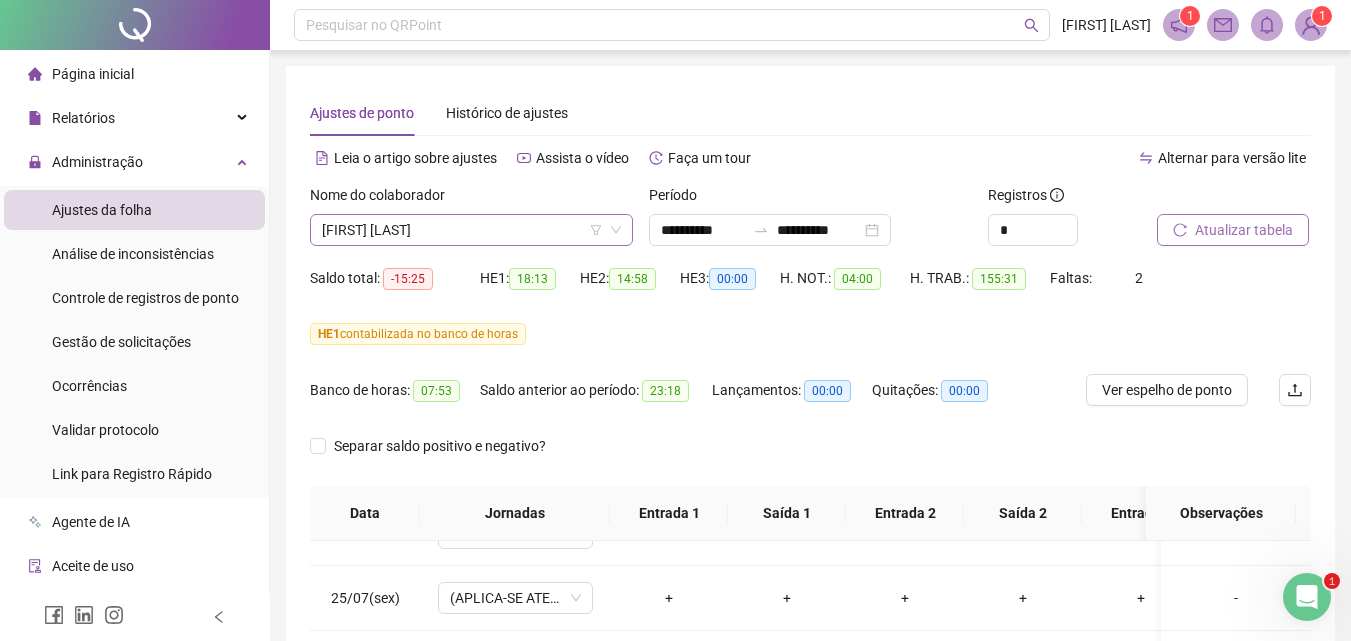 click on "[FIRST] [LAST]" at bounding box center [471, 230] 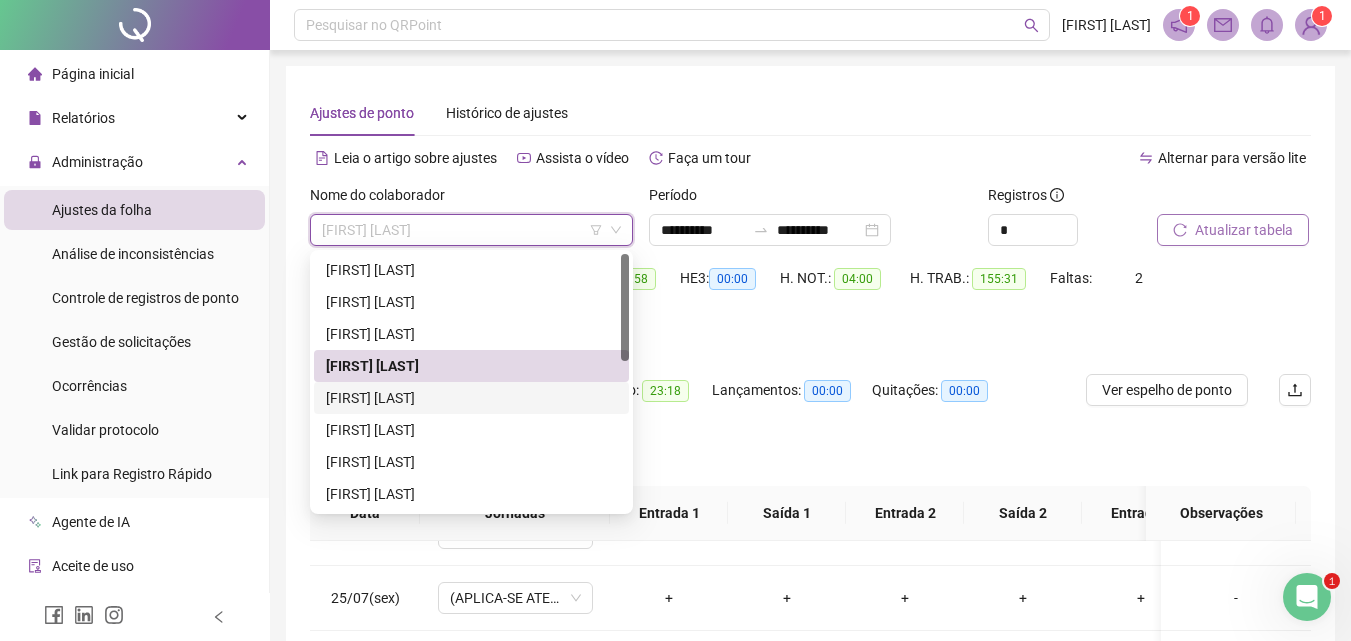 click on "[FIRST] [LAST]" at bounding box center [471, 398] 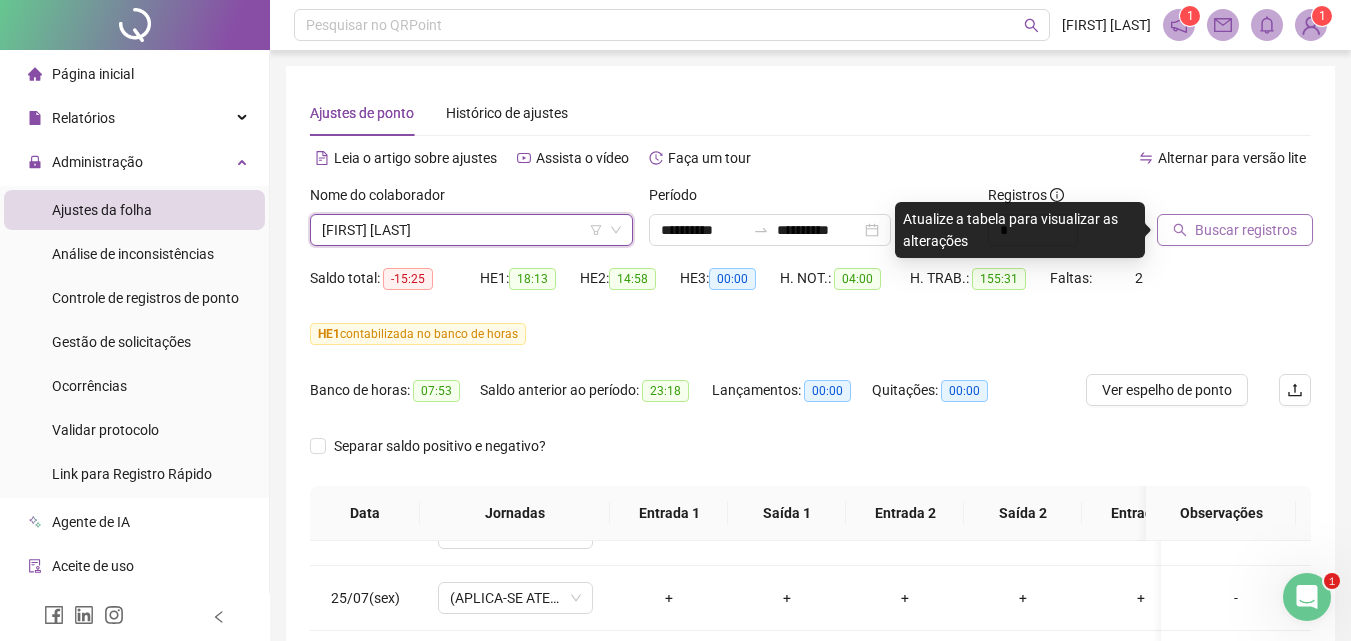 click on "Buscar registros" at bounding box center [1246, 230] 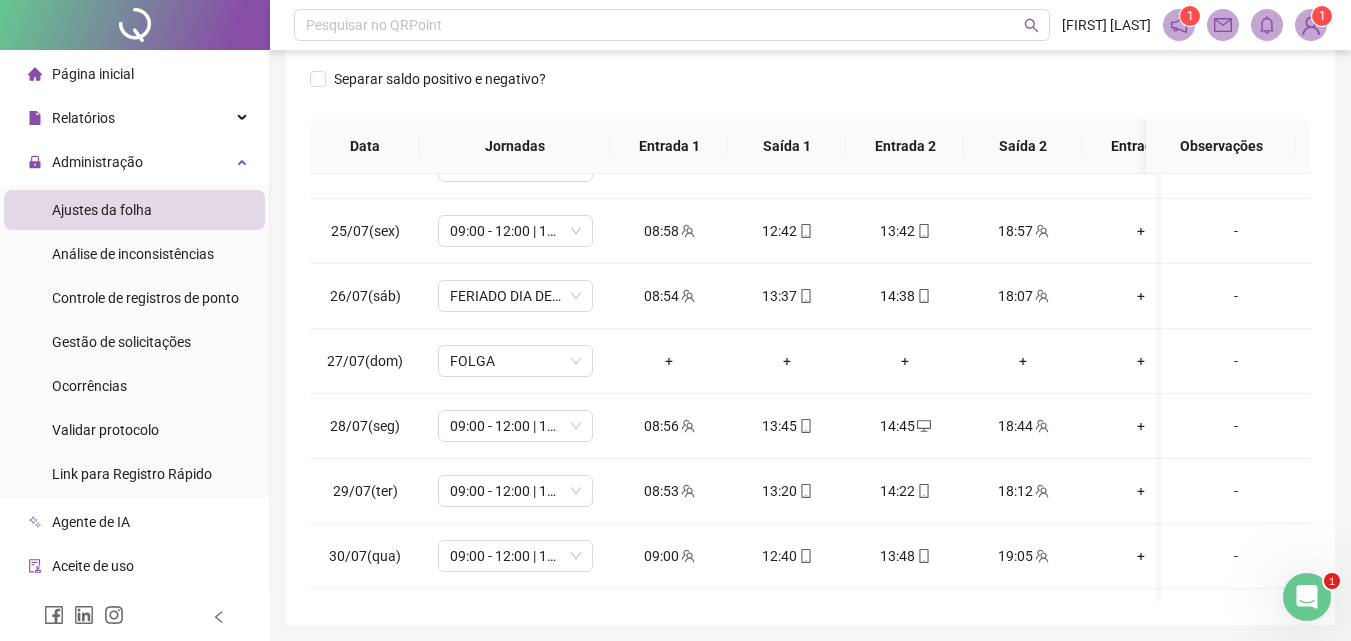 scroll, scrollTop: 423, scrollLeft: 0, axis: vertical 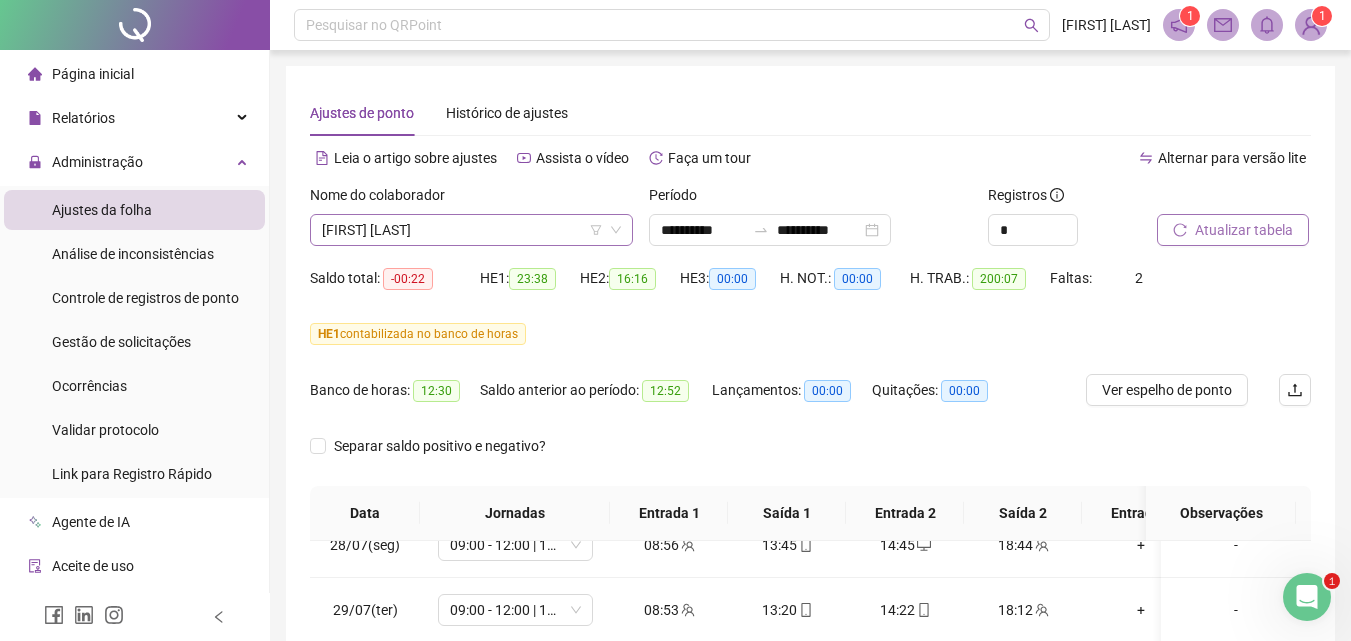 click on "[FIRST] [LAST]" at bounding box center (471, 230) 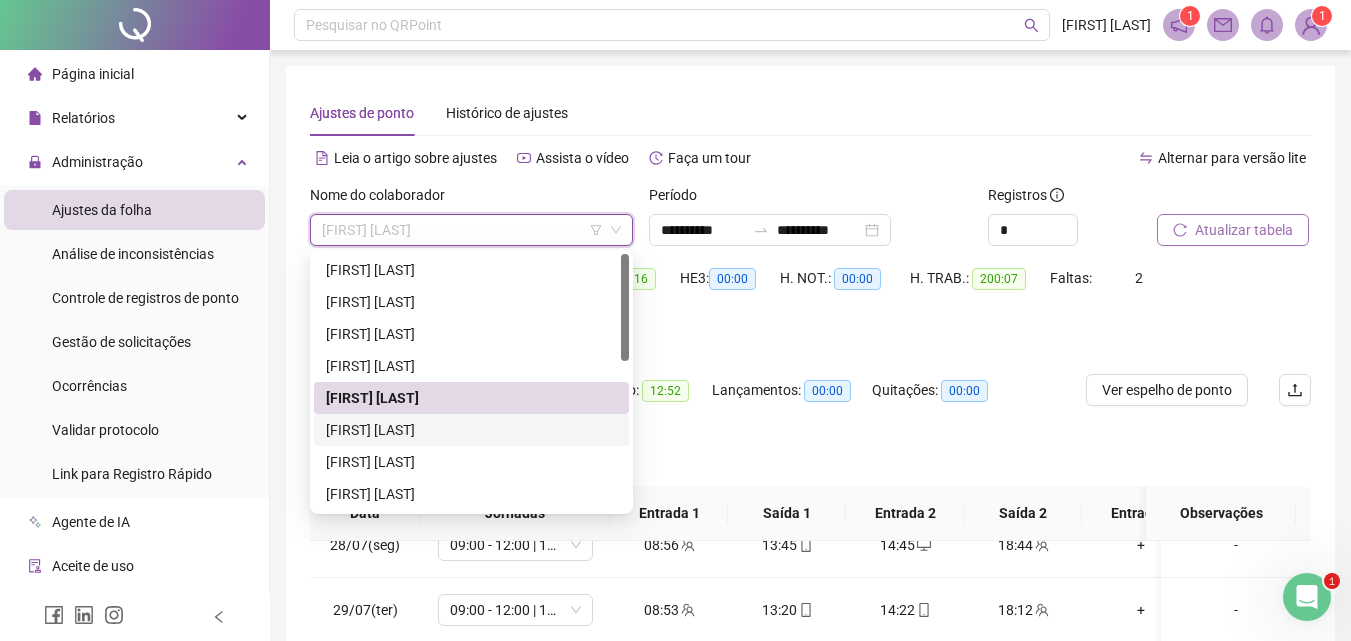 click on "[FIRST] [LAST]" at bounding box center (471, 430) 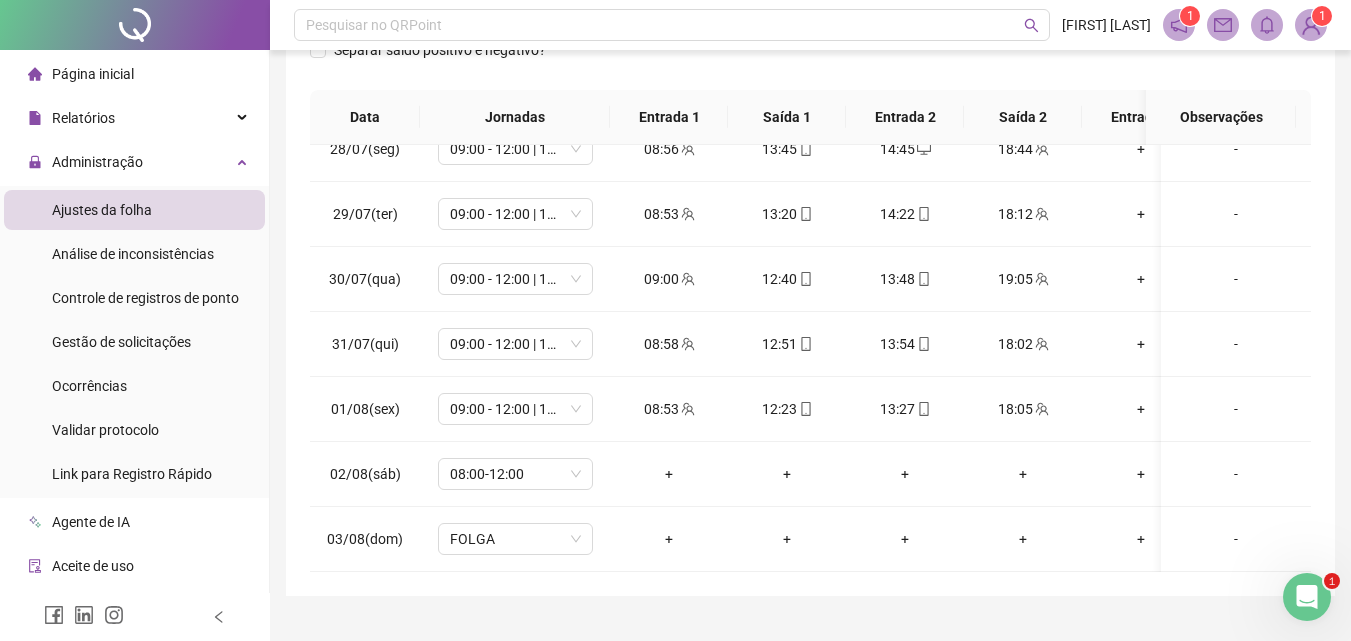 scroll, scrollTop: 437, scrollLeft: 0, axis: vertical 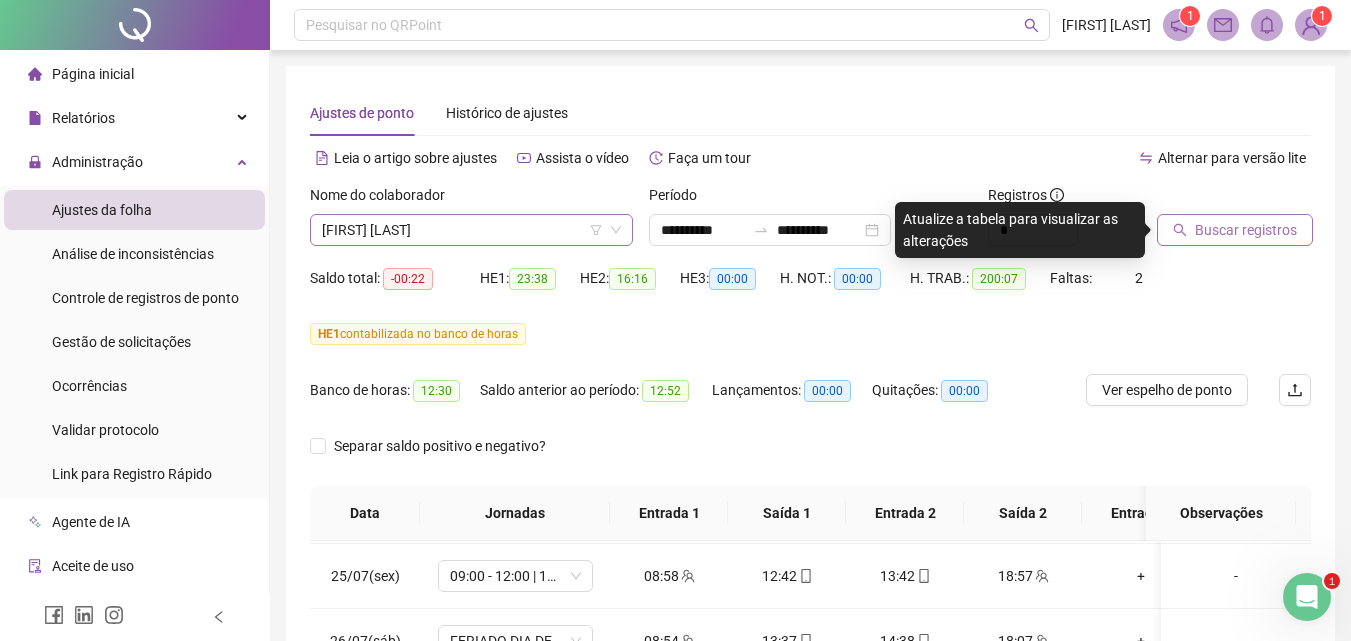 click on "[FIRST] [LAST]" at bounding box center (471, 230) 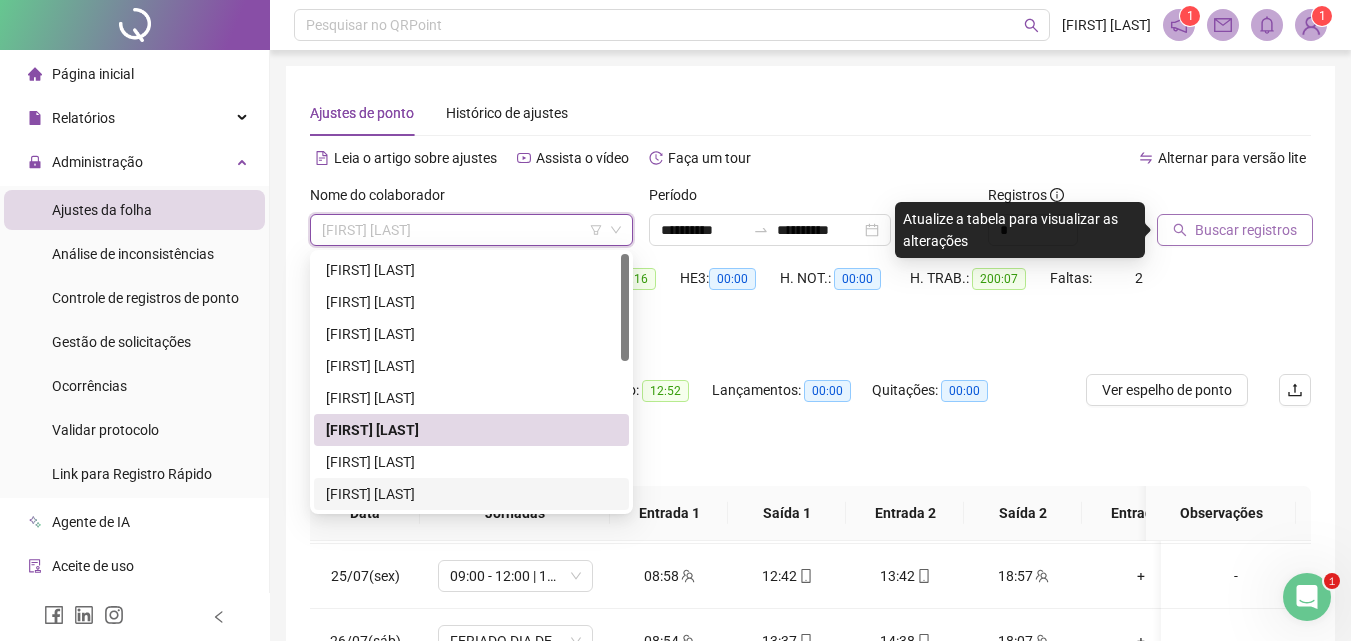 click on "[FIRST] [LAST]" at bounding box center [471, 494] 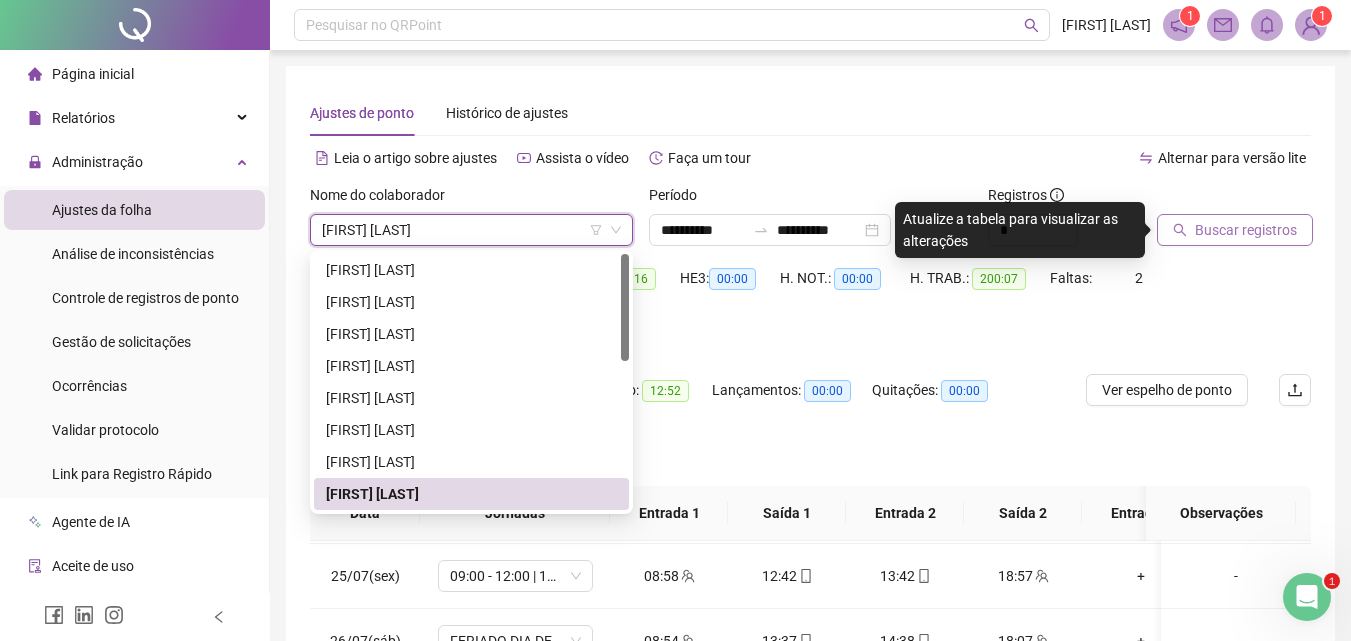 click on "Buscar registros" at bounding box center (1246, 230) 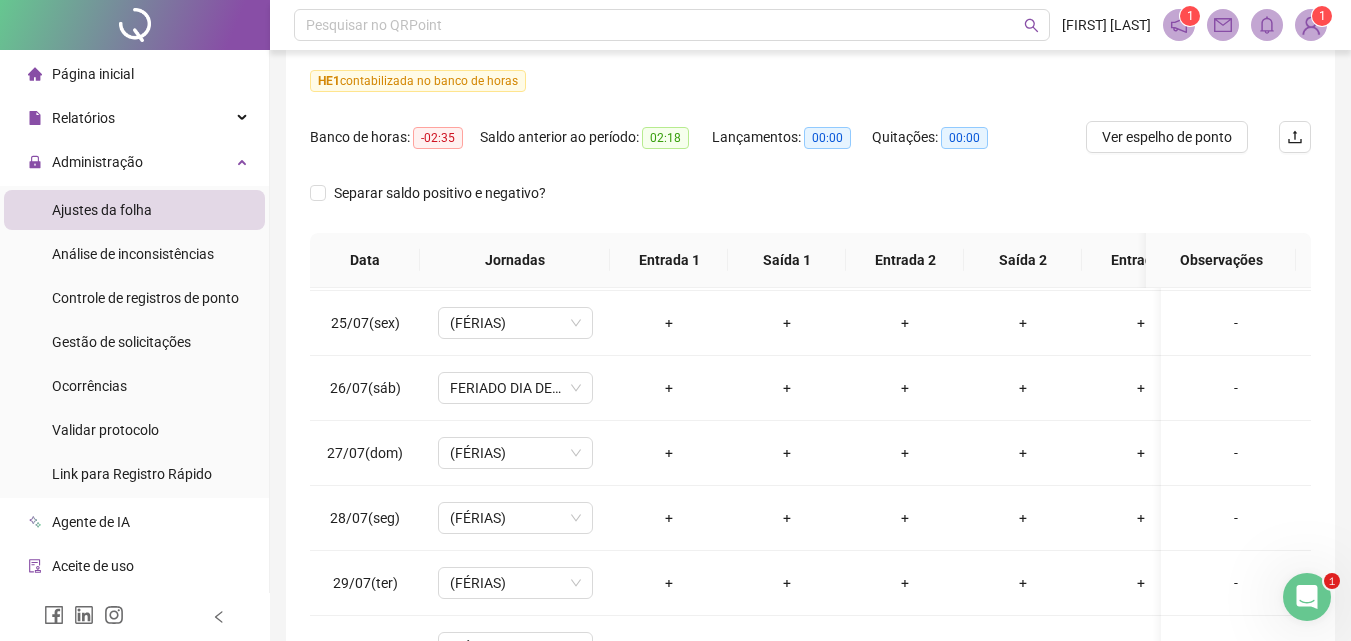 scroll, scrollTop: 437, scrollLeft: 0, axis: vertical 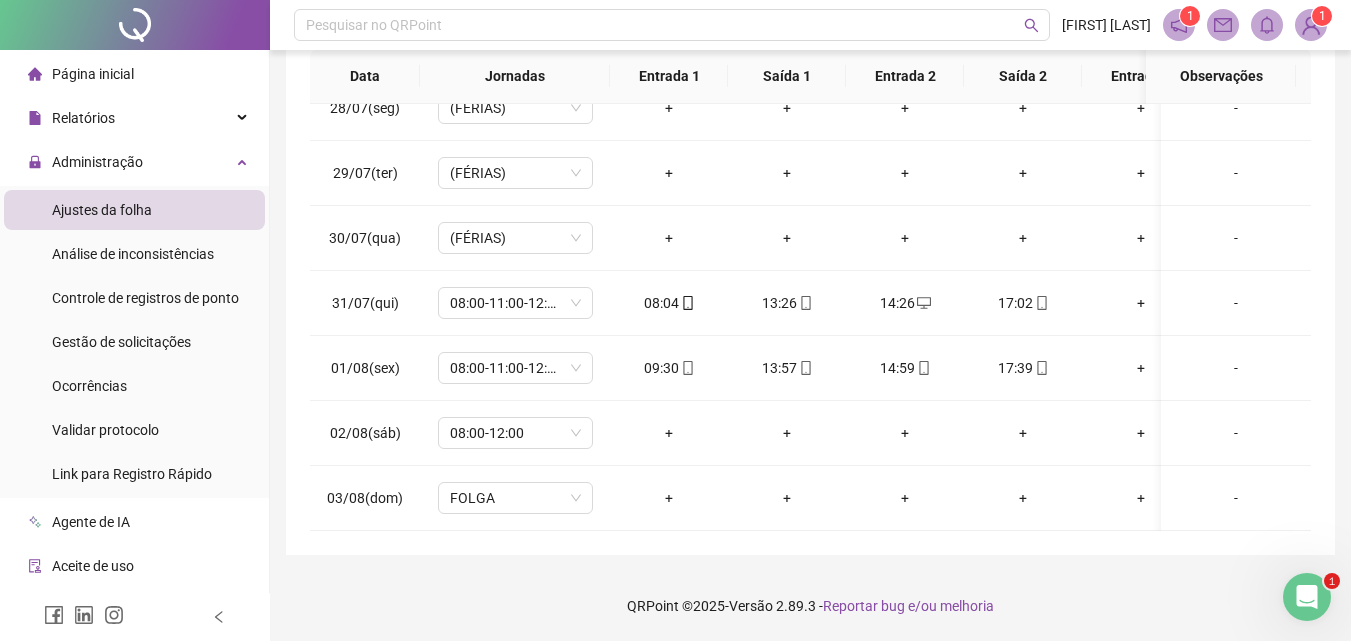 click on "**********" at bounding box center (810, 102) 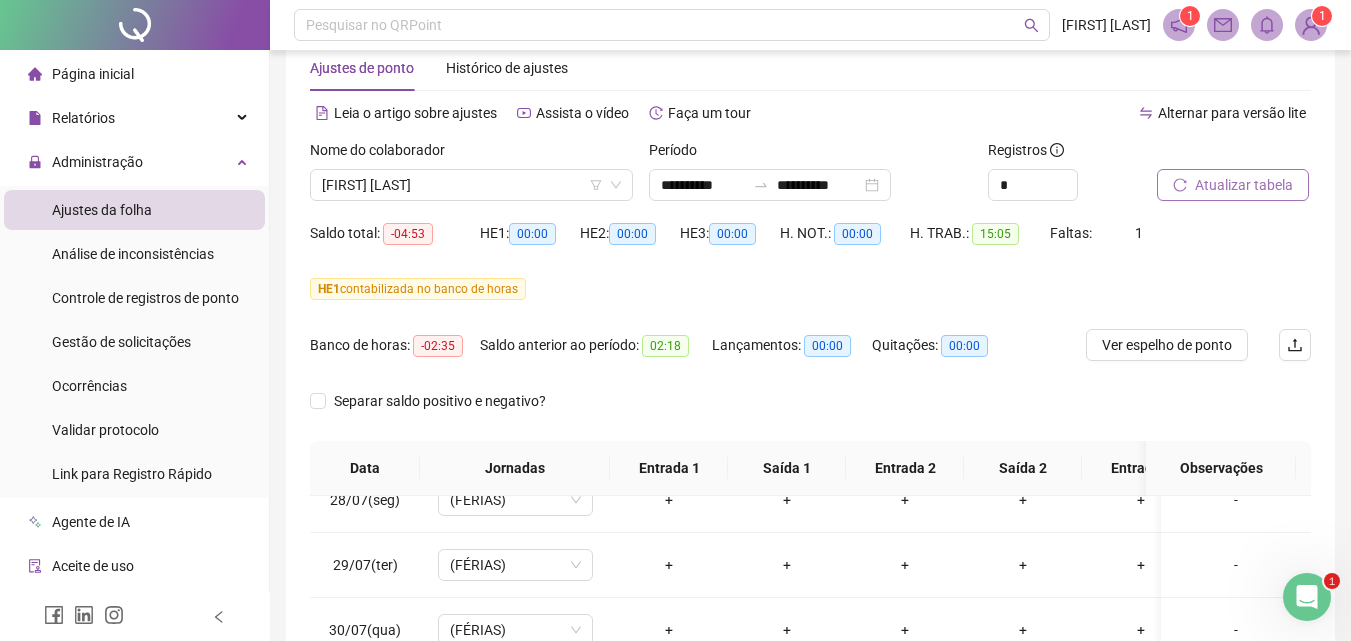 scroll, scrollTop: 0, scrollLeft: 0, axis: both 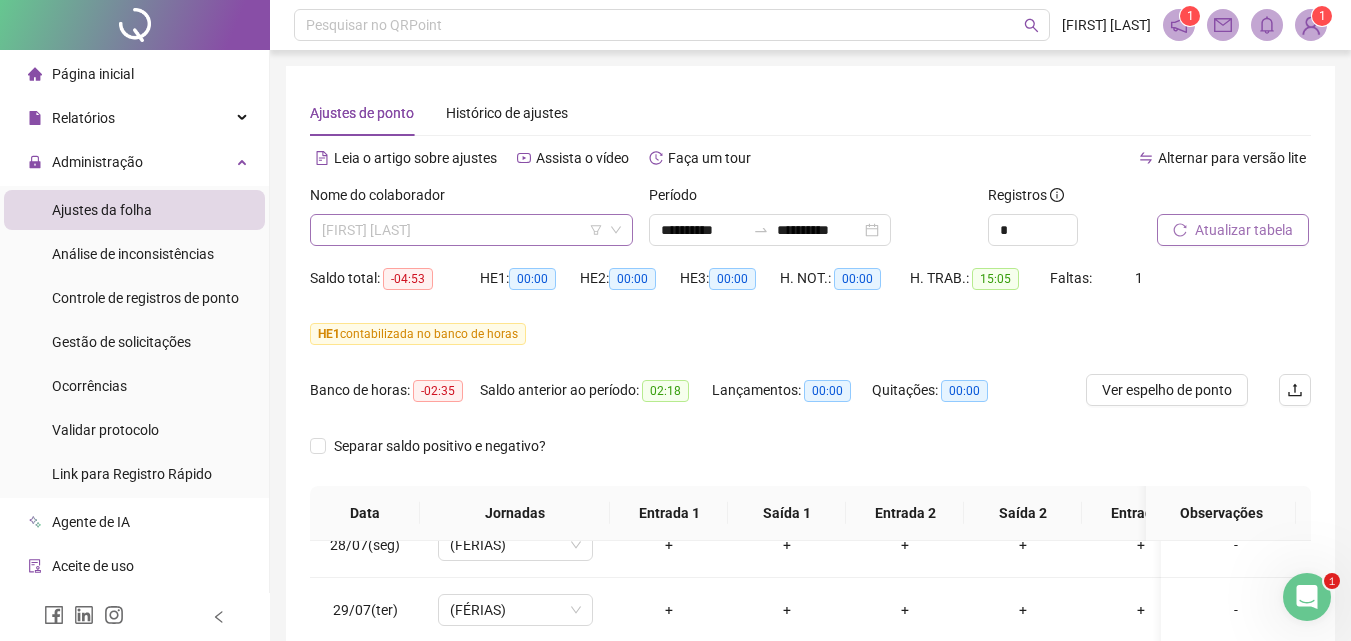 click on "[FIRST] [LAST]" at bounding box center [471, 230] 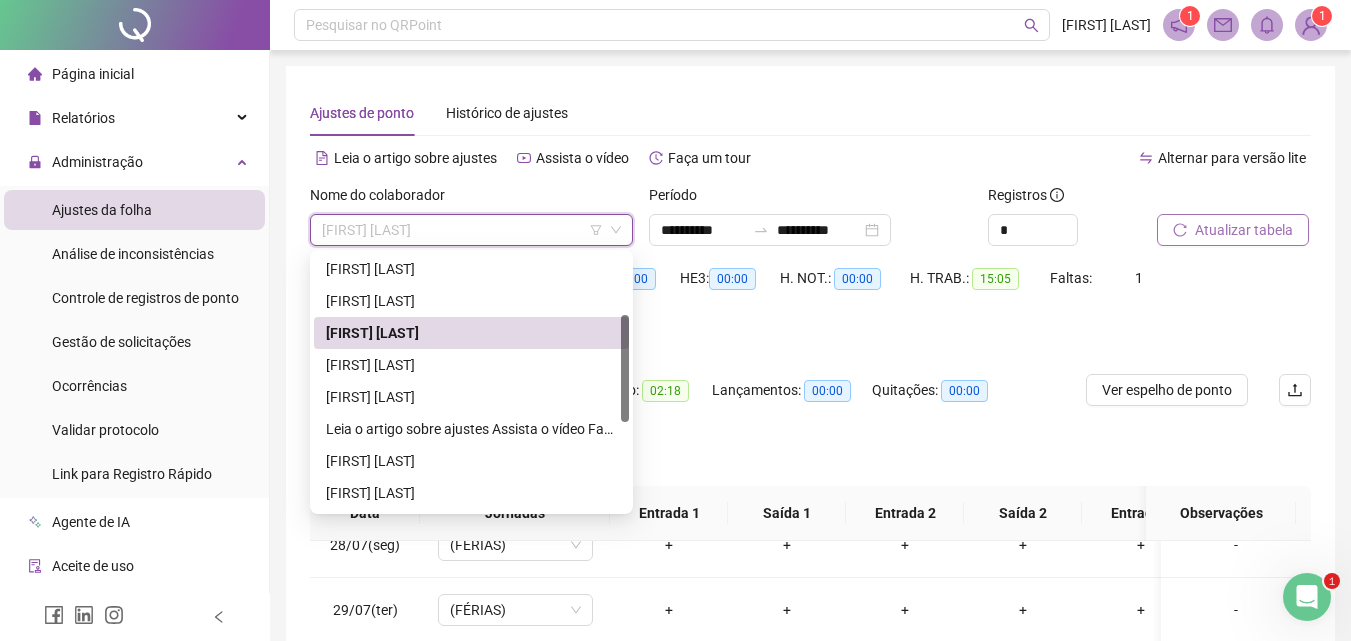 scroll, scrollTop: 197, scrollLeft: 0, axis: vertical 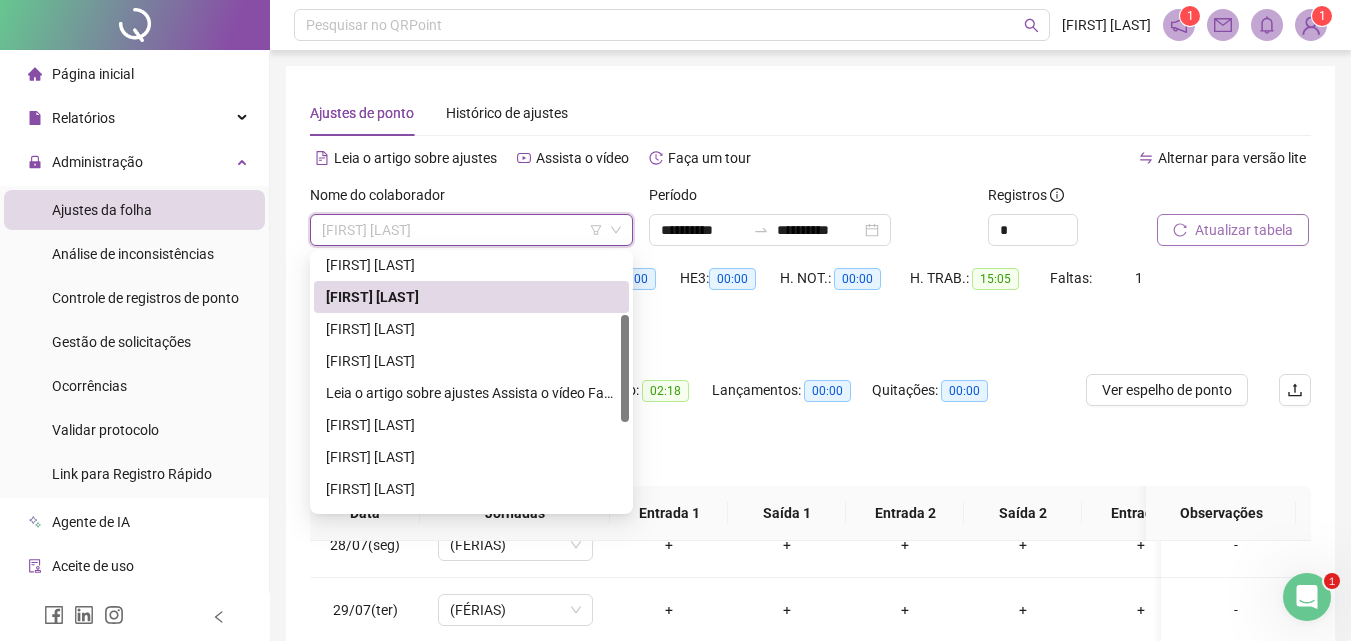 drag, startPoint x: 627, startPoint y: 325, endPoint x: 606, endPoint y: 407, distance: 84.646324 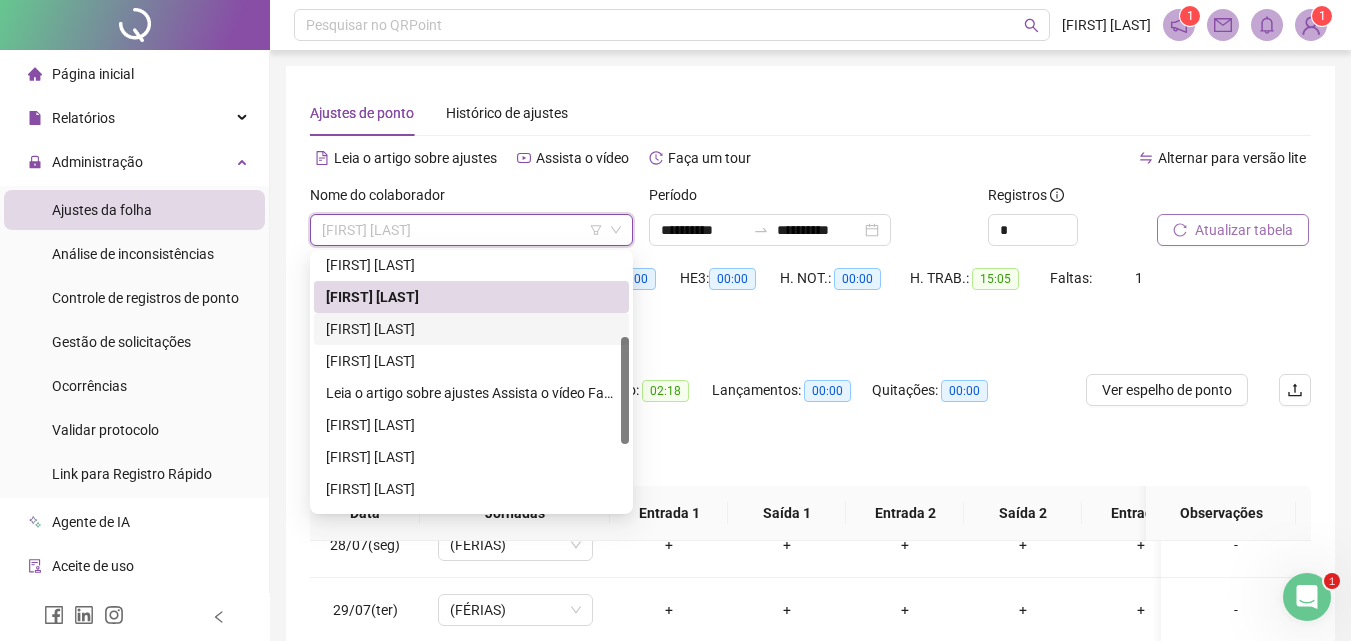 click on "[FIRST] [LAST]" at bounding box center [471, 329] 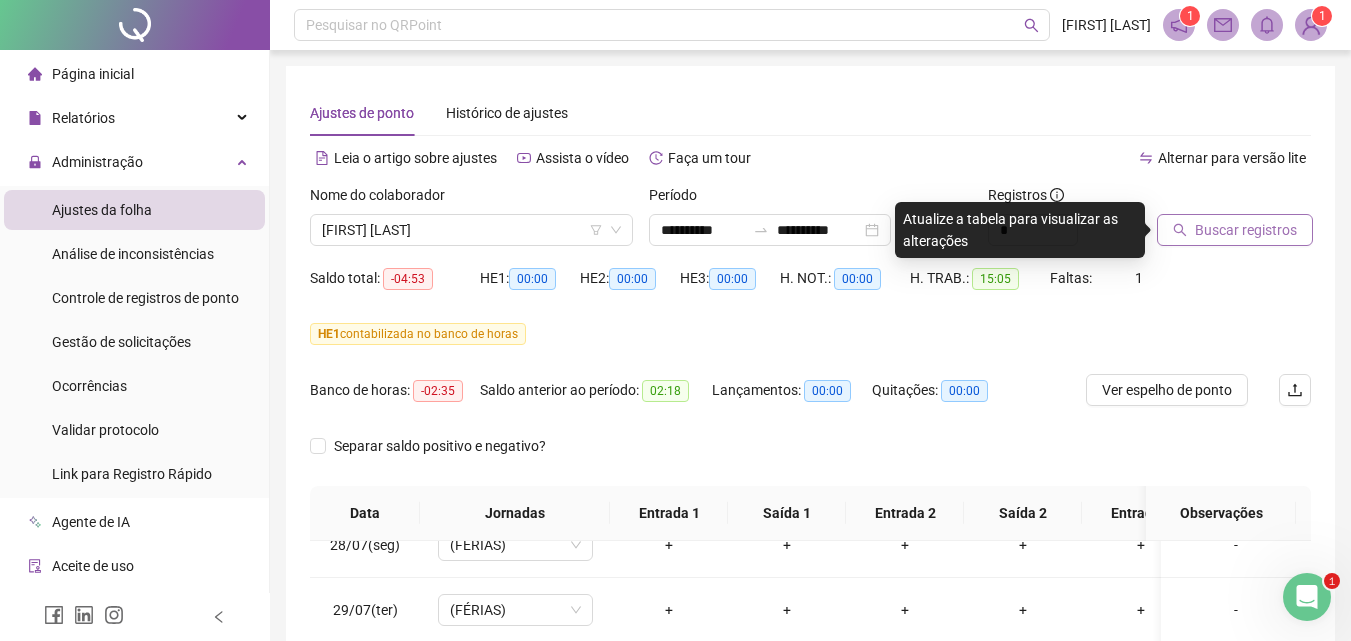 click on "Buscar registros" at bounding box center (1246, 230) 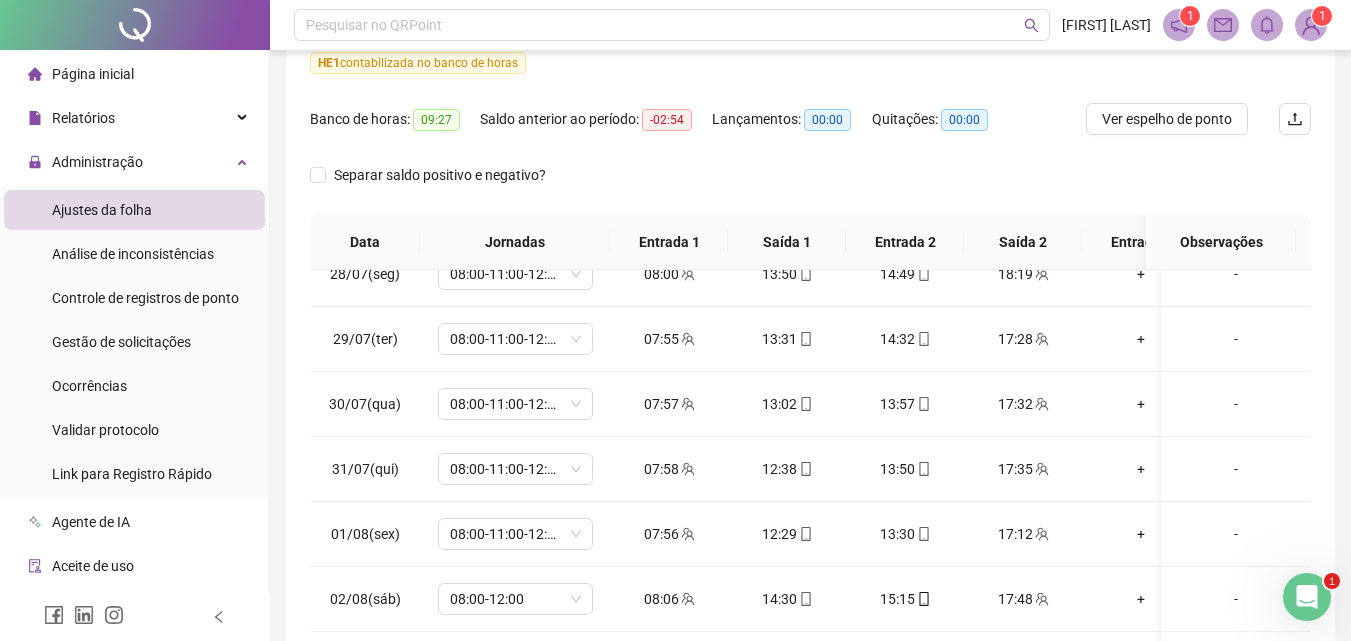 scroll, scrollTop: 437, scrollLeft: 0, axis: vertical 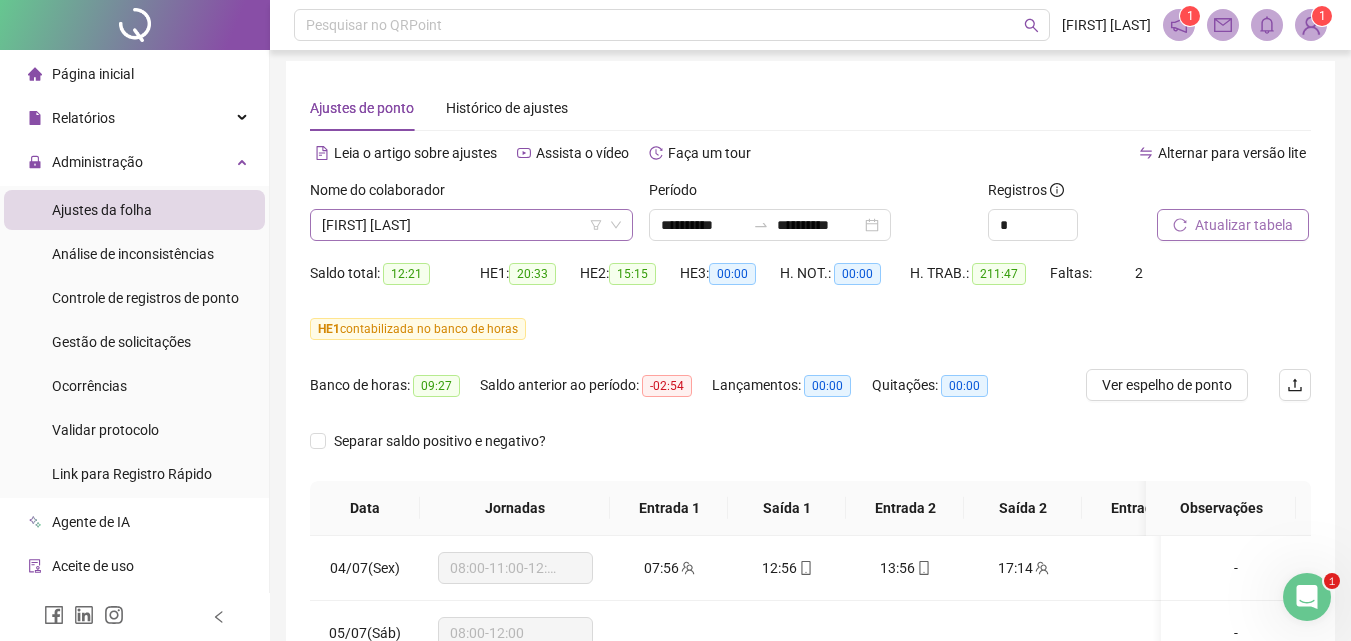 click on "[FIRST] [LAST]" at bounding box center (471, 225) 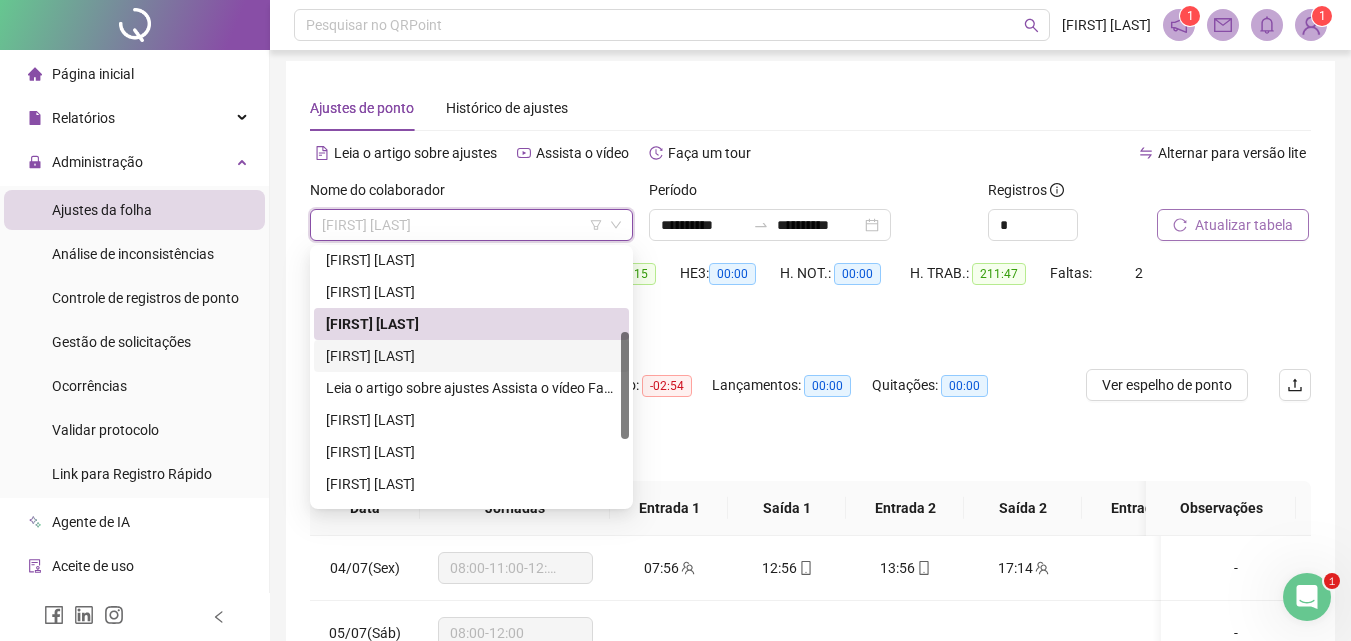 click on "[FIRST] [LAST]" at bounding box center [471, 356] 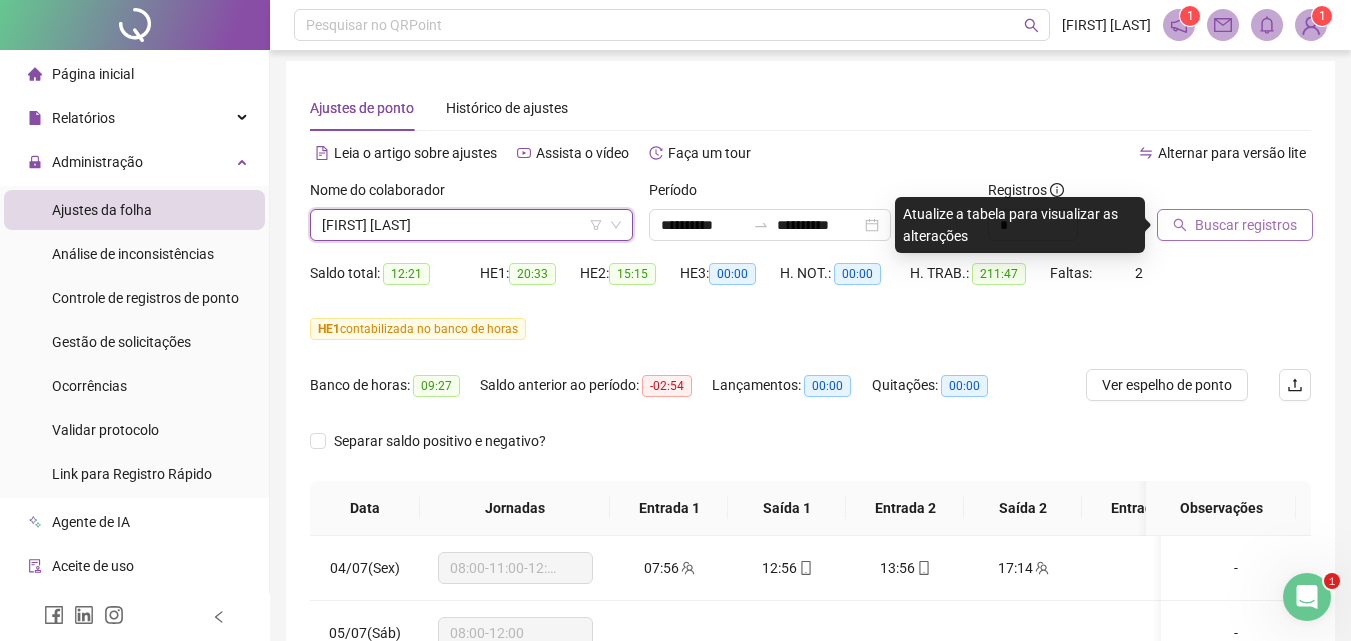 click on "Buscar registros" at bounding box center (1246, 225) 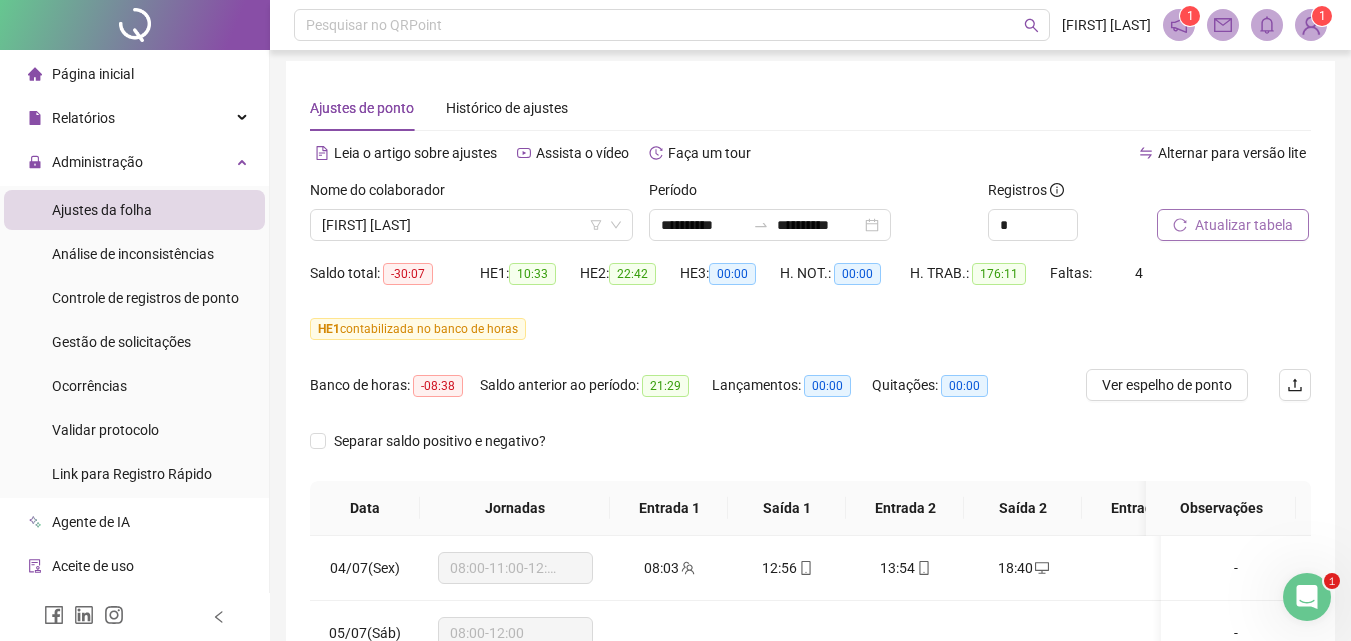 type 